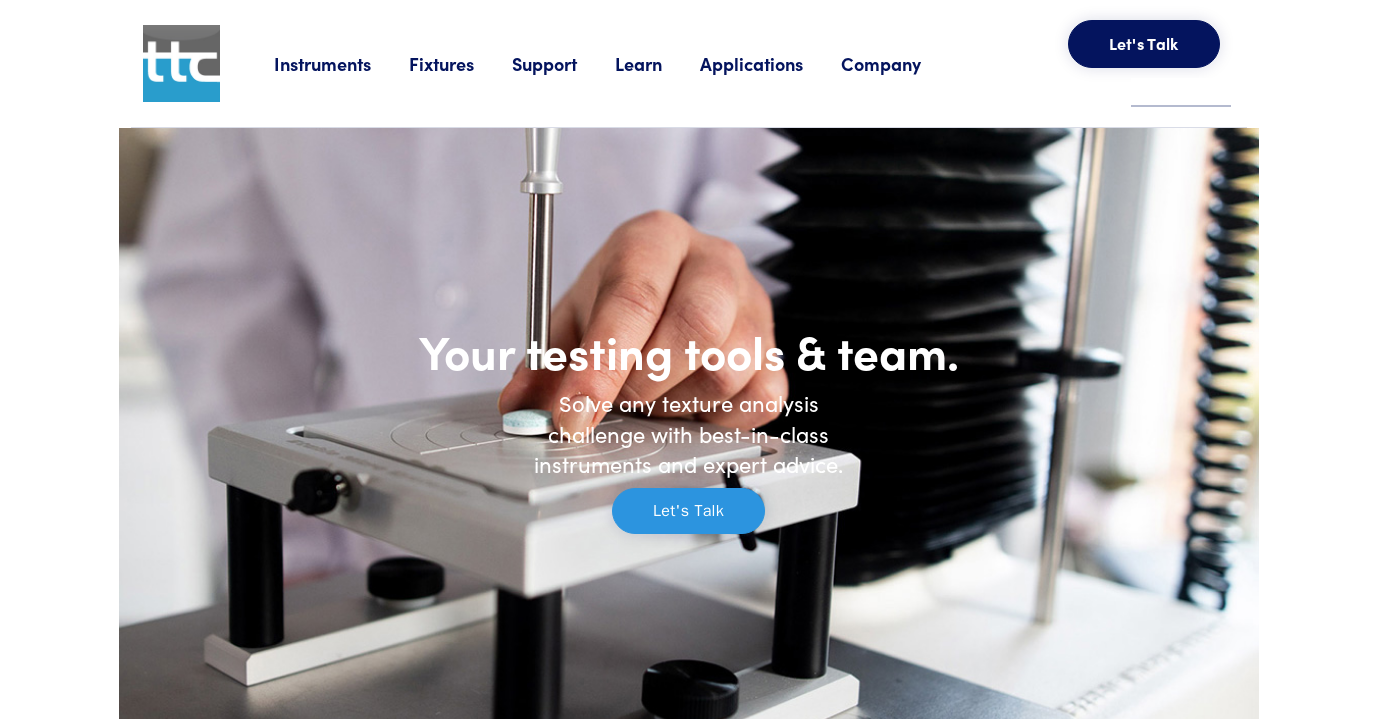 scroll, scrollTop: 0, scrollLeft: 0, axis: both 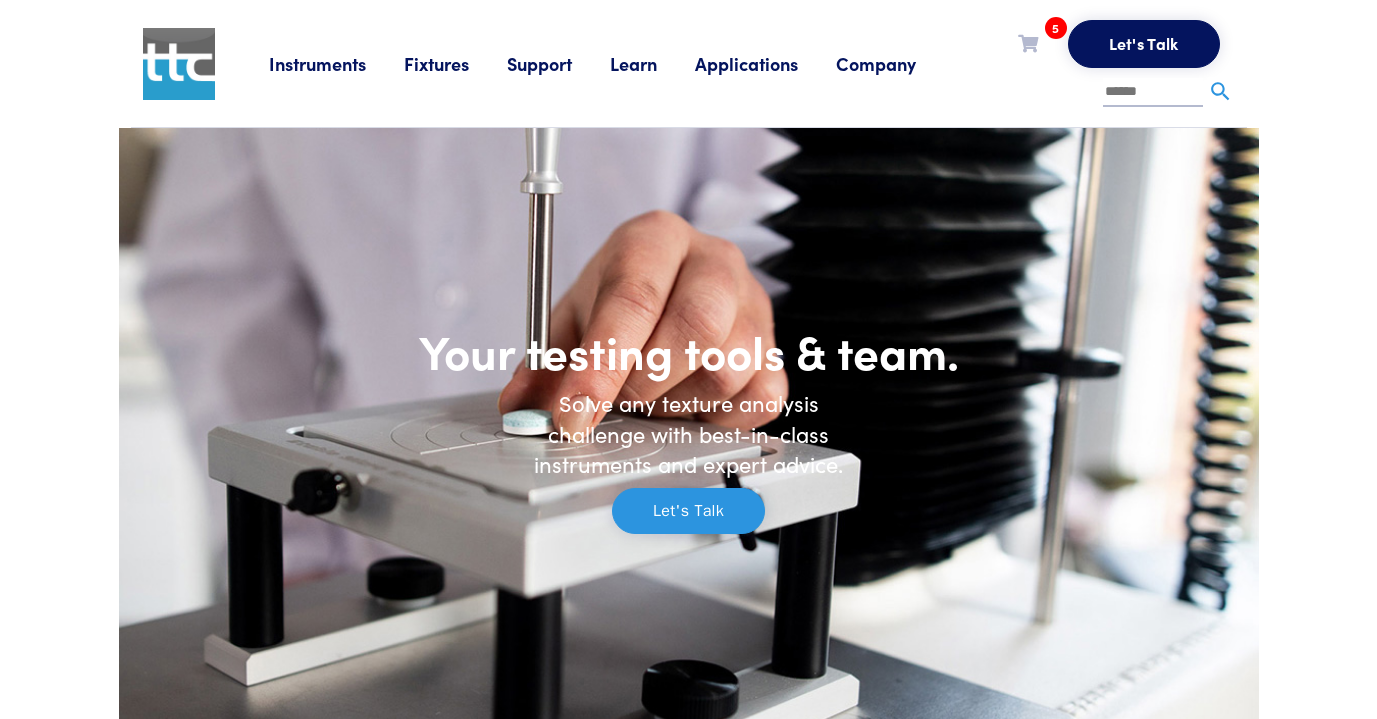 click on "Support" at bounding box center (558, 63) 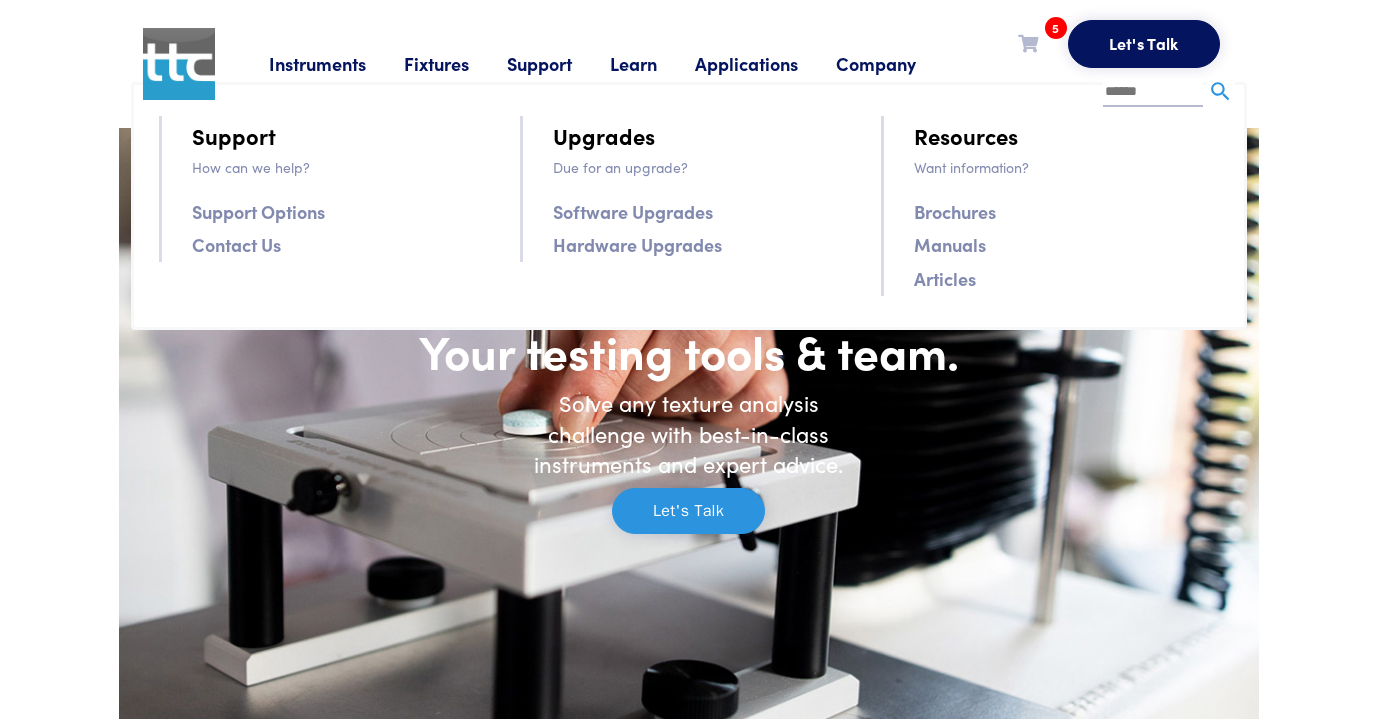 click on "Learn" at bounding box center (652, 63) 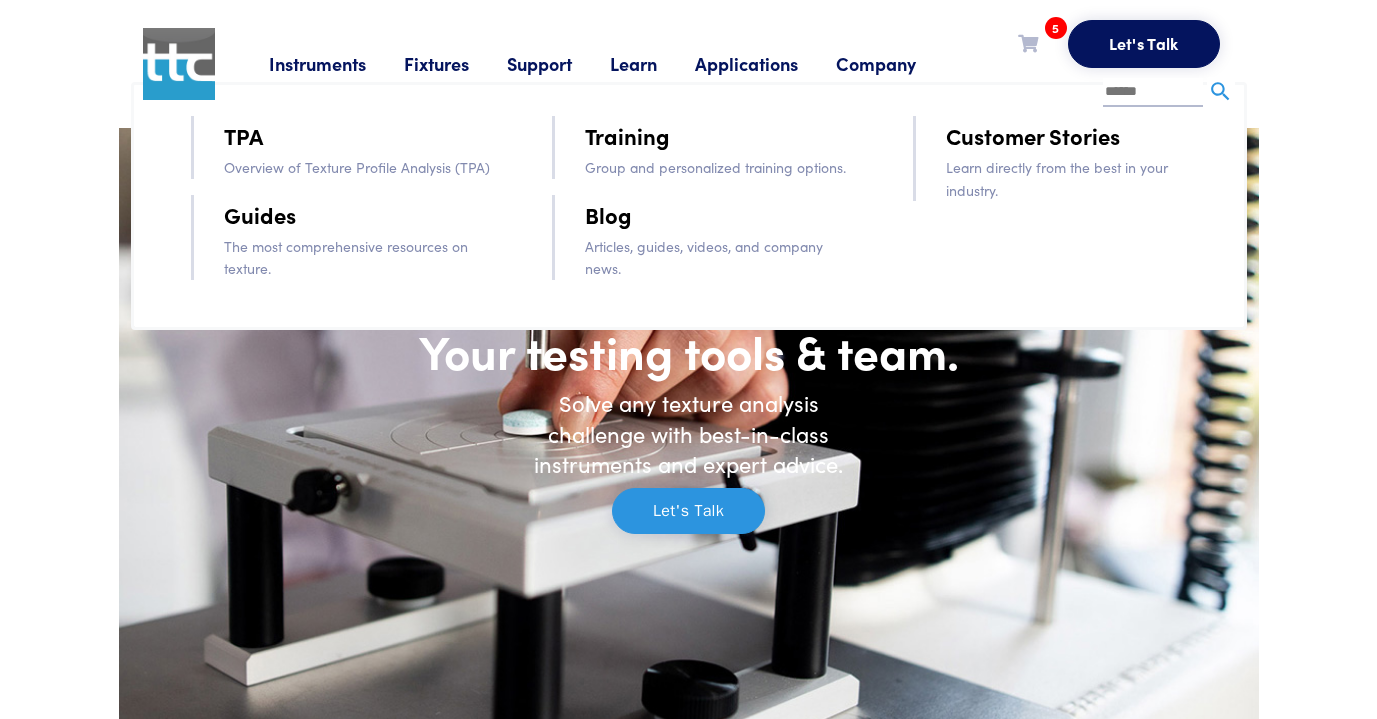 click on "Training" at bounding box center [627, 135] 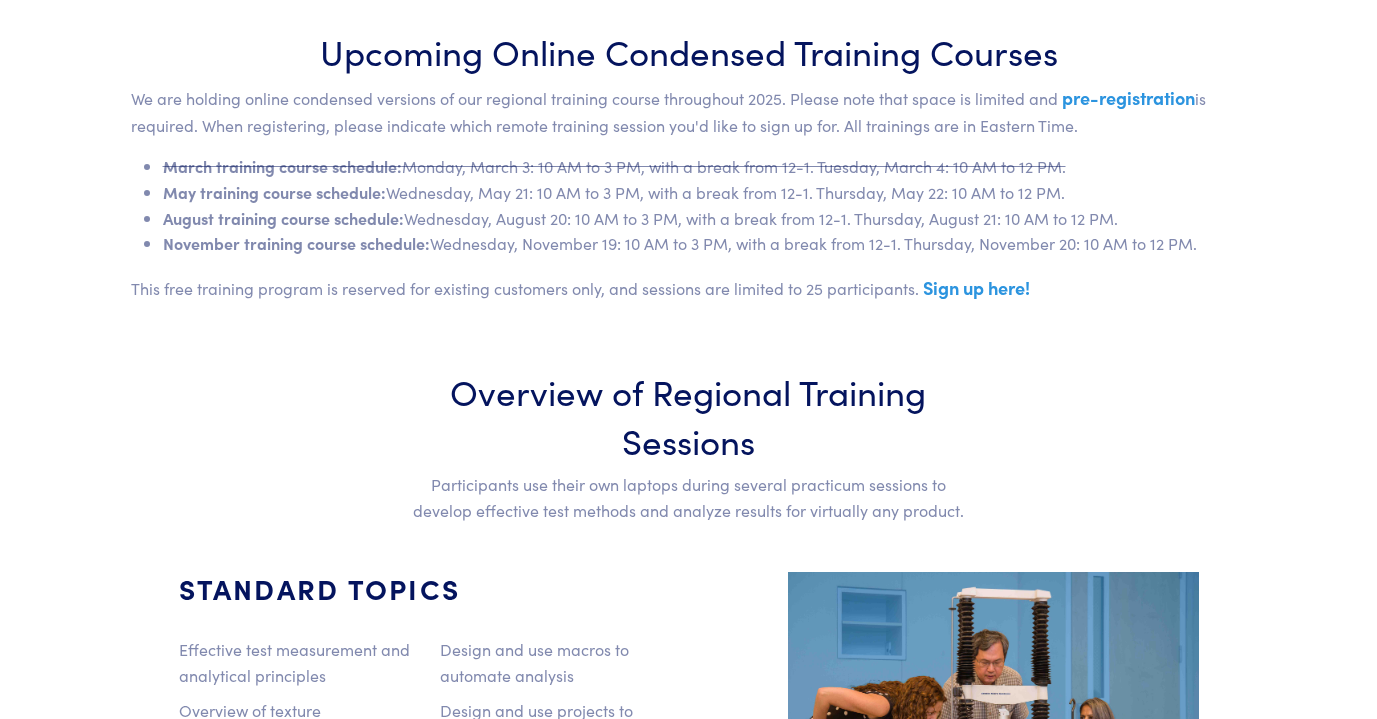 scroll, scrollTop: 999, scrollLeft: 0, axis: vertical 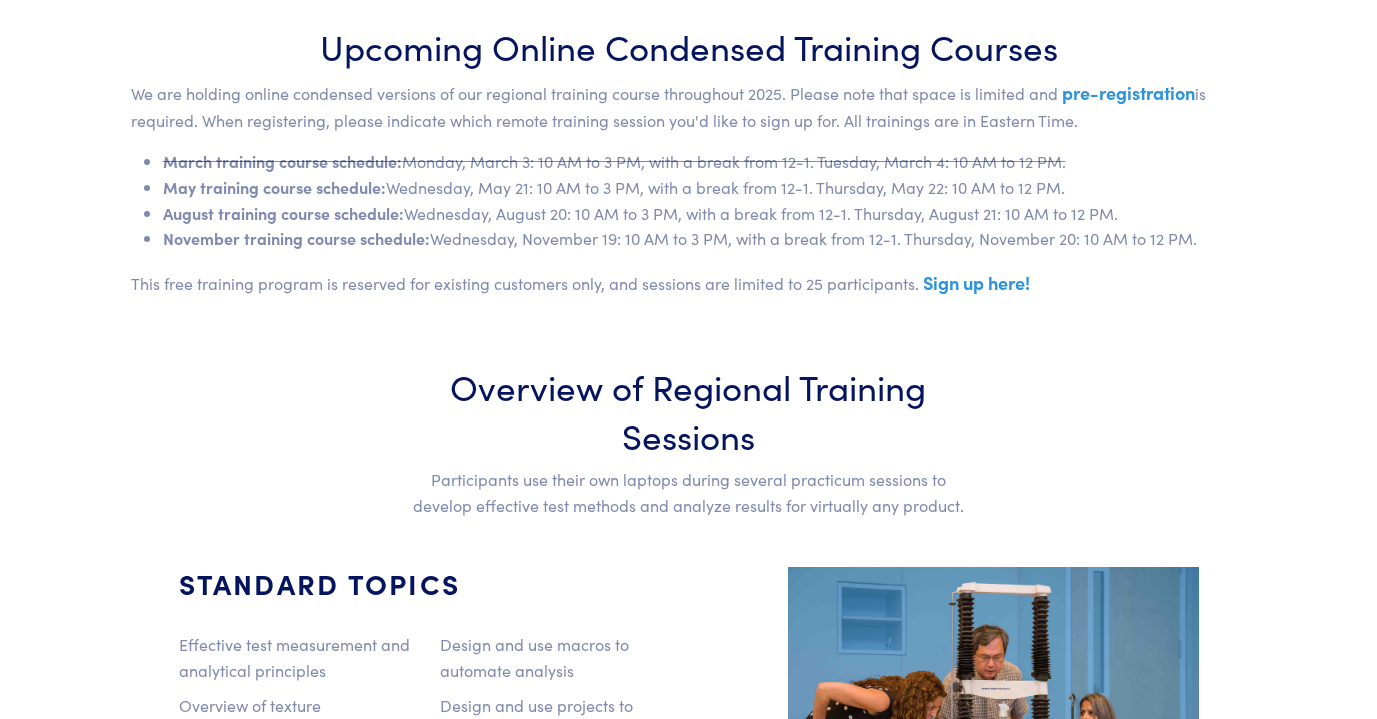 drag, startPoint x: 412, startPoint y: 216, endPoint x: 1150, endPoint y: 205, distance: 738.082 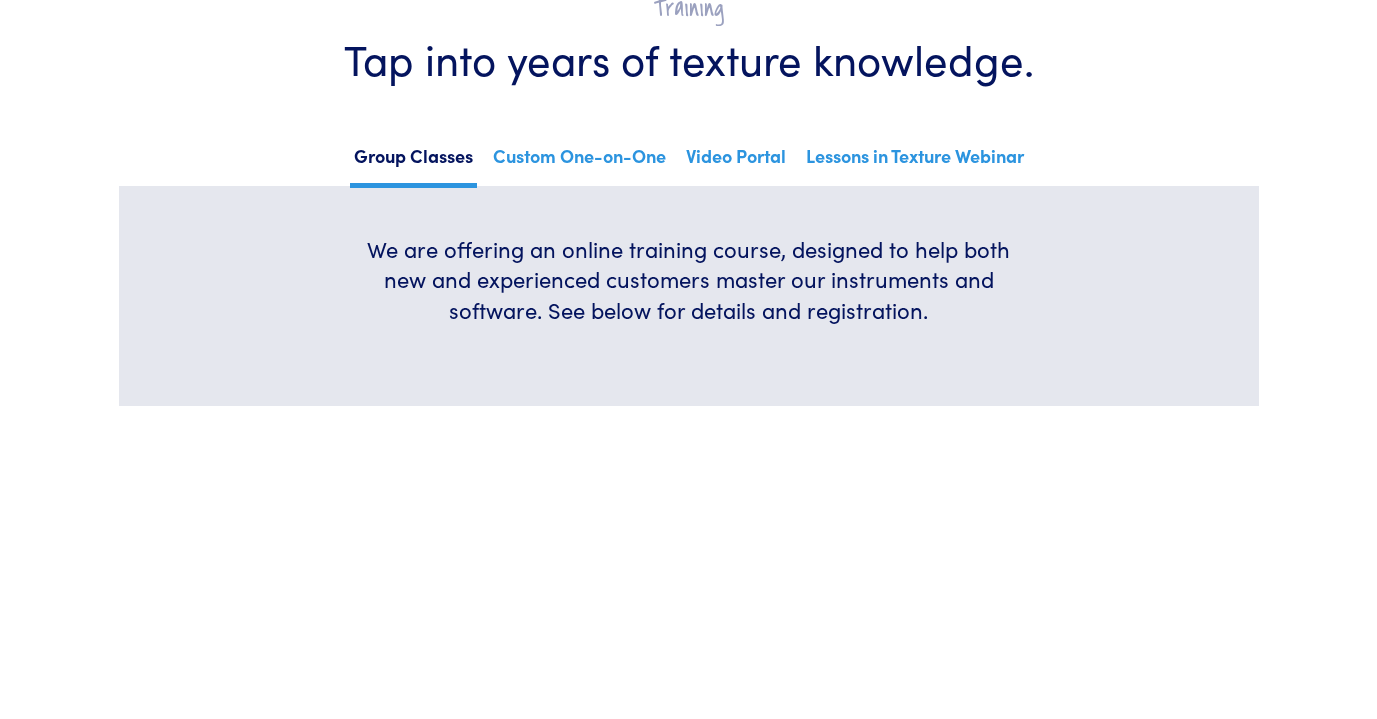 scroll, scrollTop: 0, scrollLeft: 0, axis: both 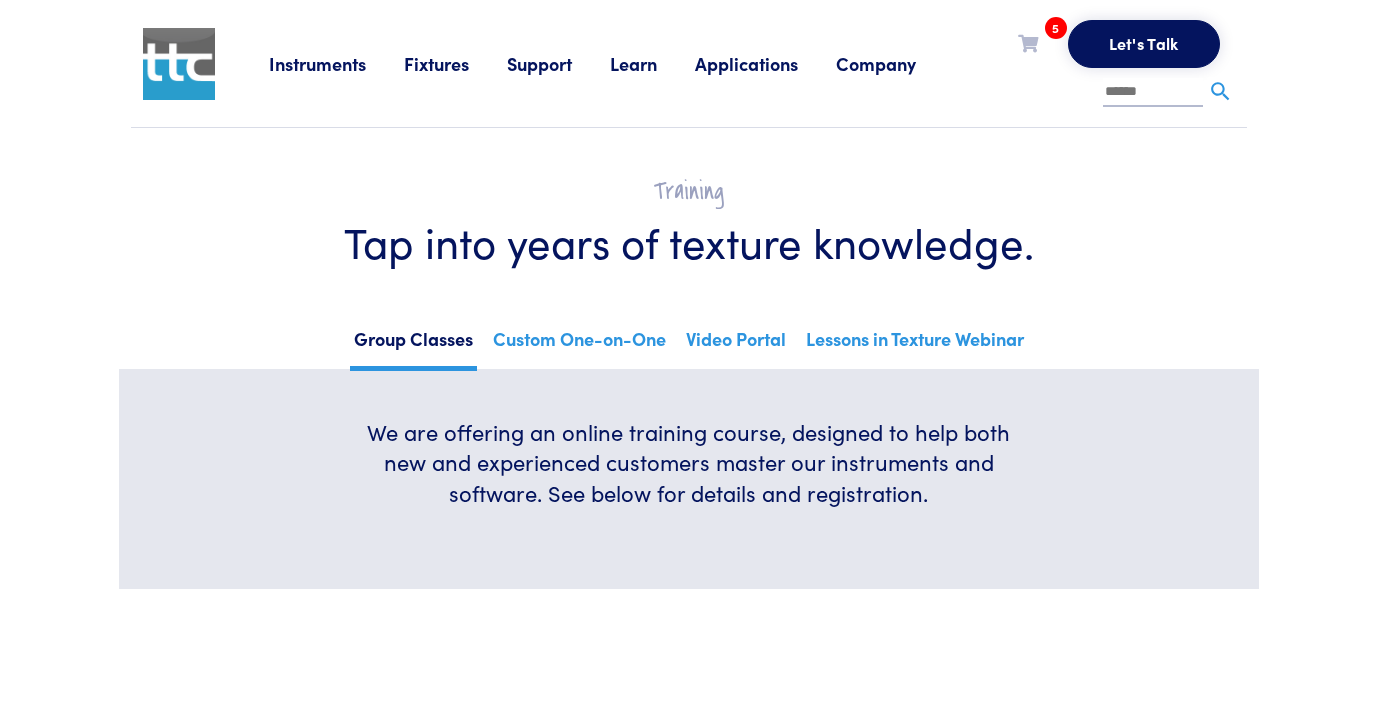click at bounding box center (179, 64) 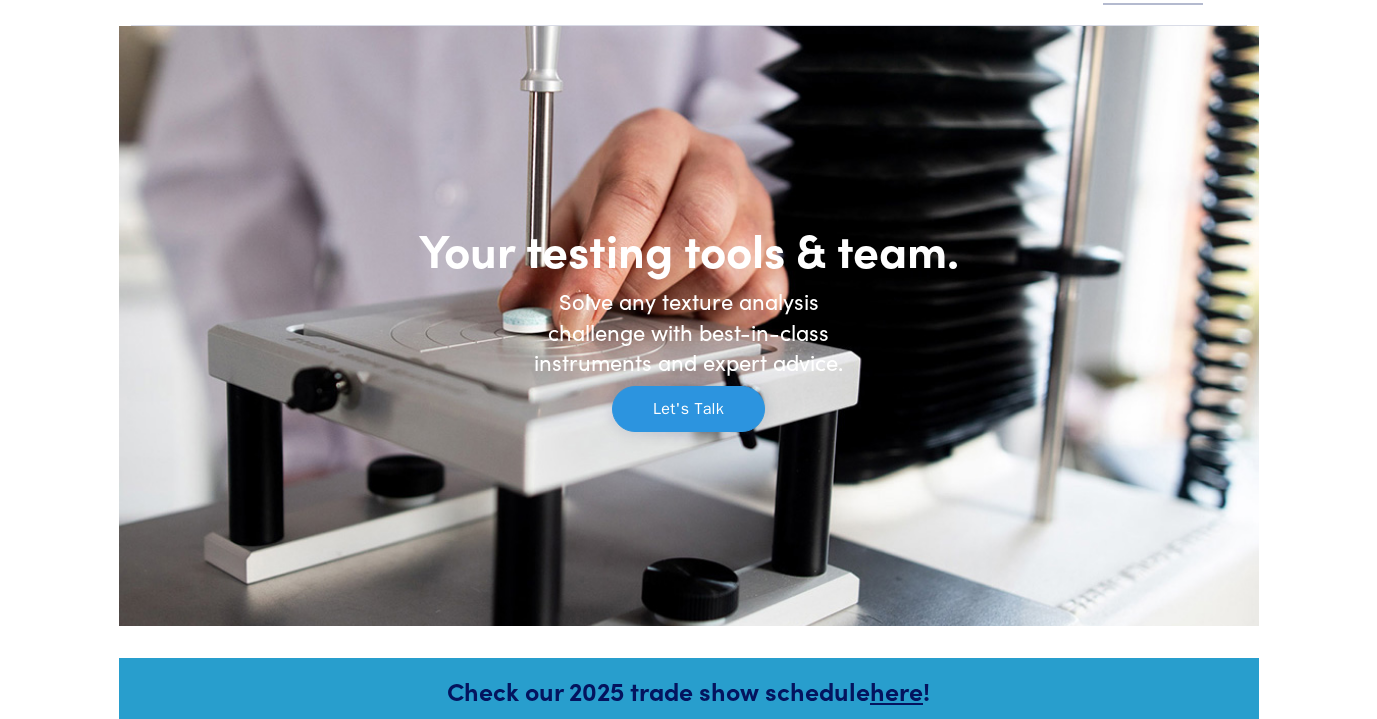scroll, scrollTop: 0, scrollLeft: 0, axis: both 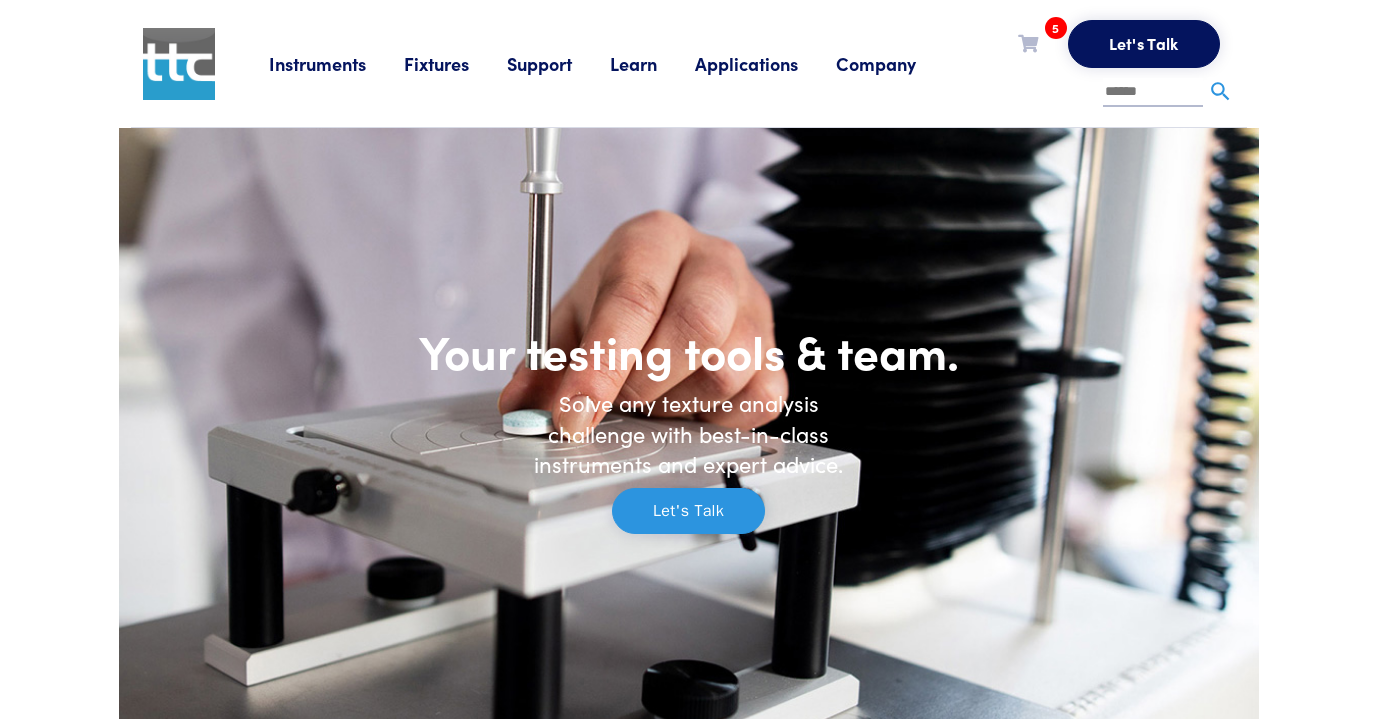 click on "Learn" at bounding box center (652, 63) 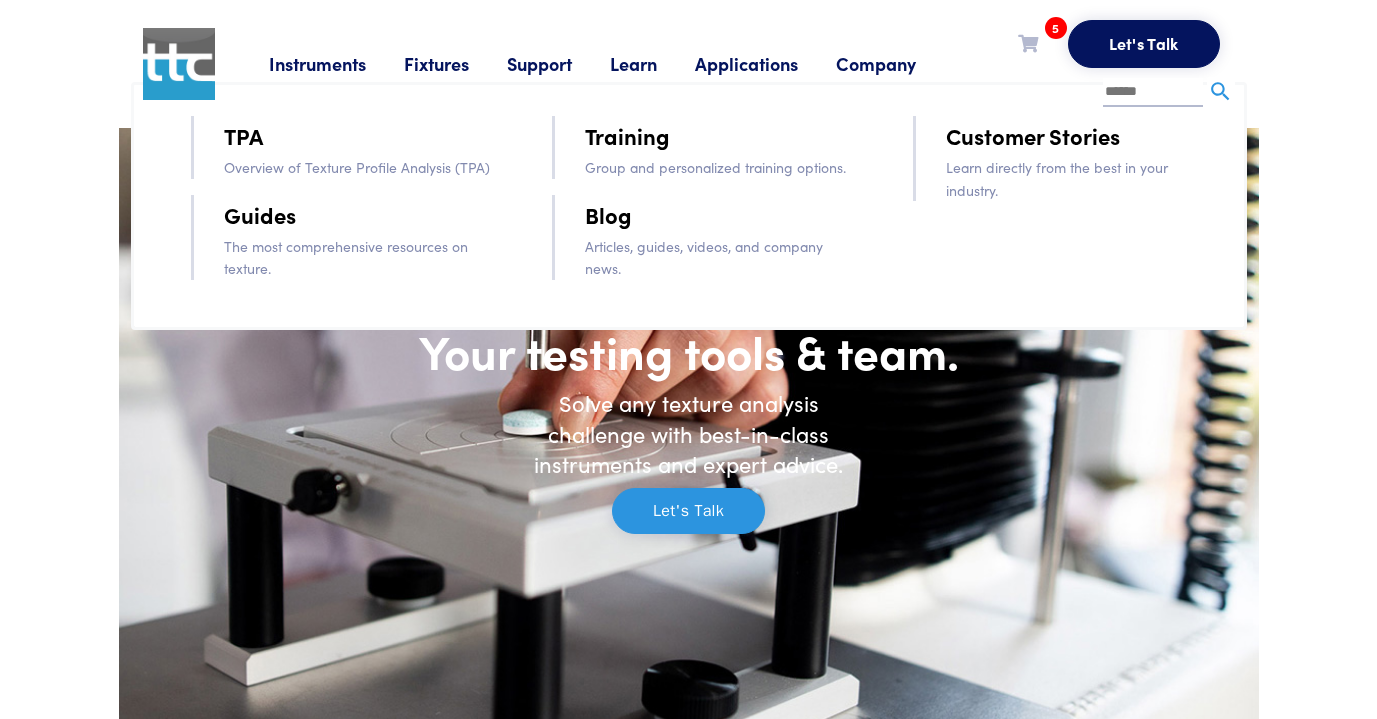 click on "Customer Stories" at bounding box center [1033, 135] 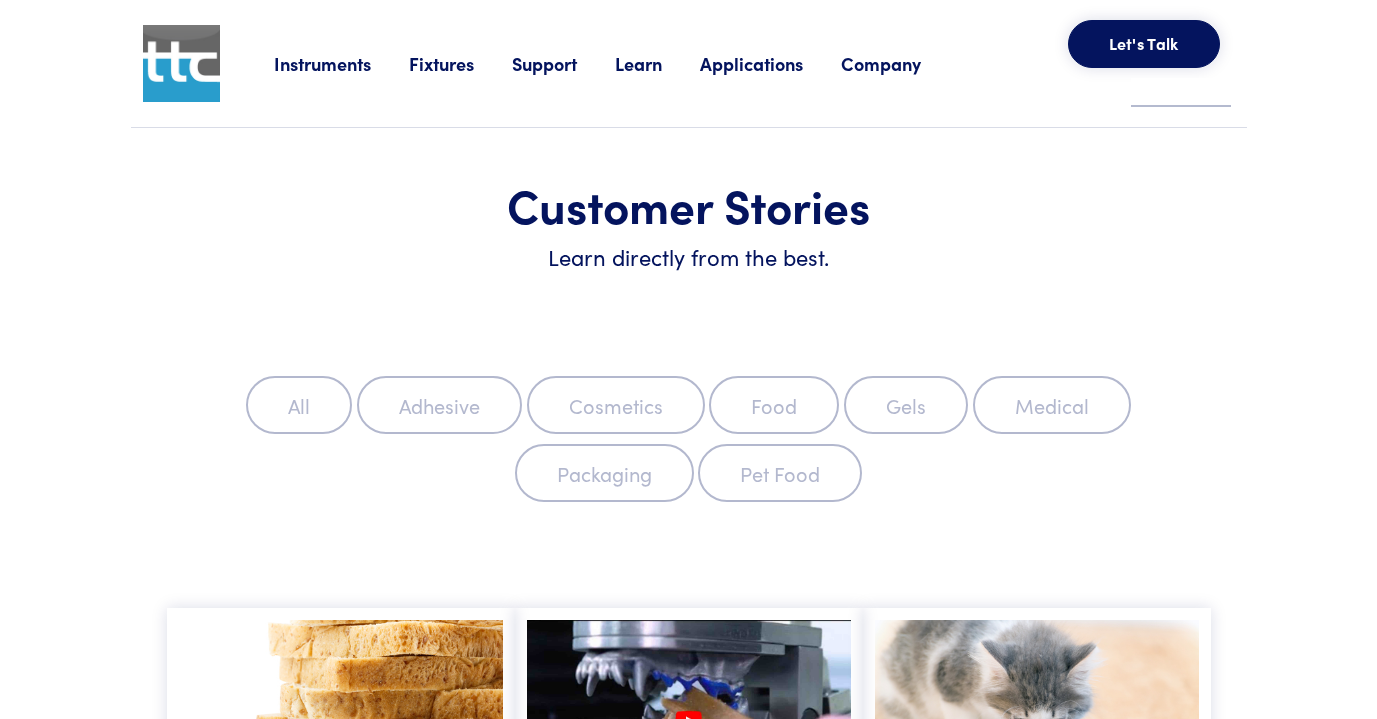 scroll, scrollTop: 0, scrollLeft: 0, axis: both 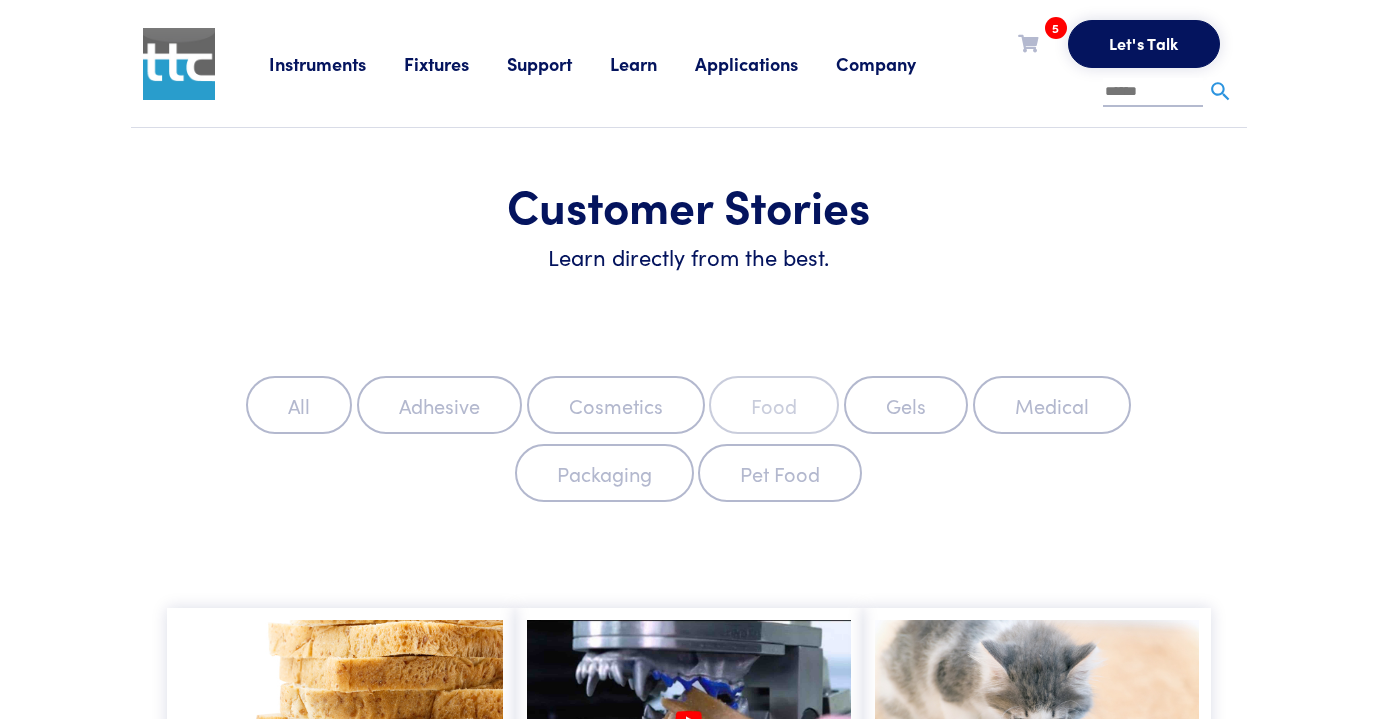 click on "Food" at bounding box center (774, 405) 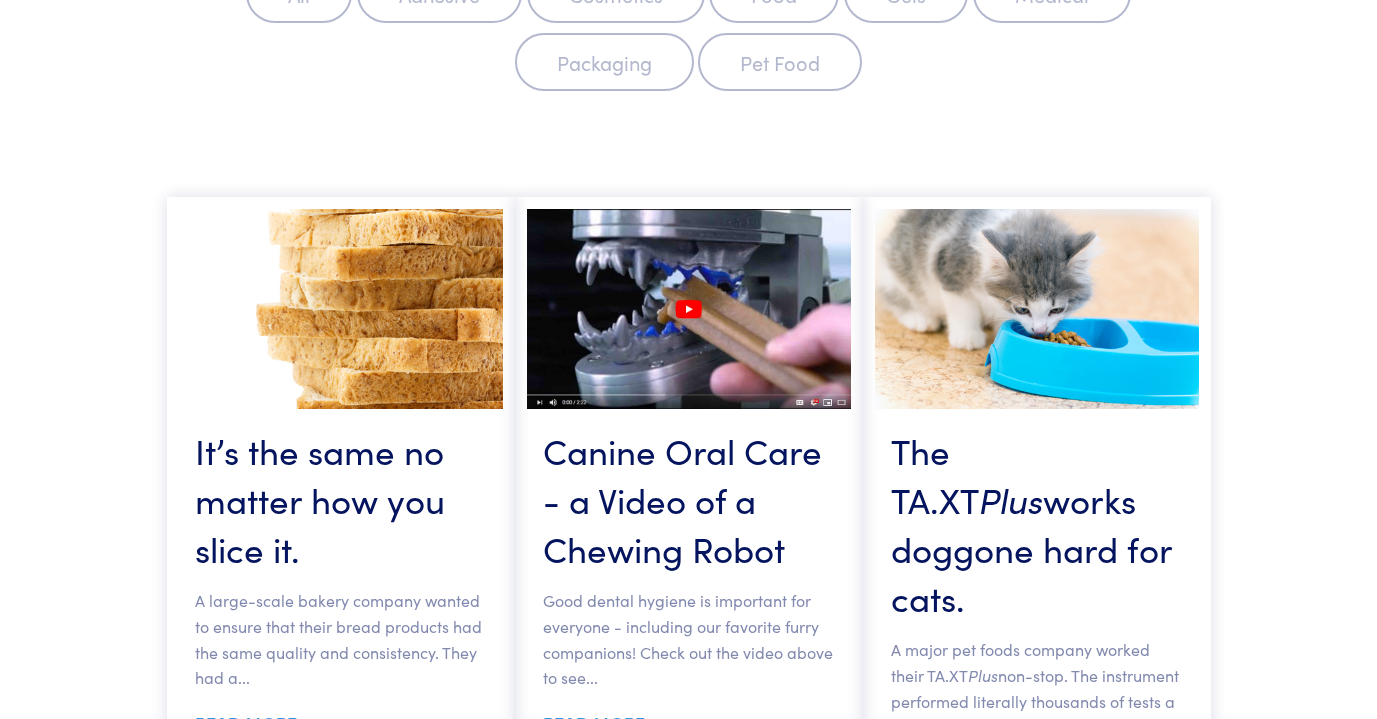 scroll, scrollTop: 0, scrollLeft: 0, axis: both 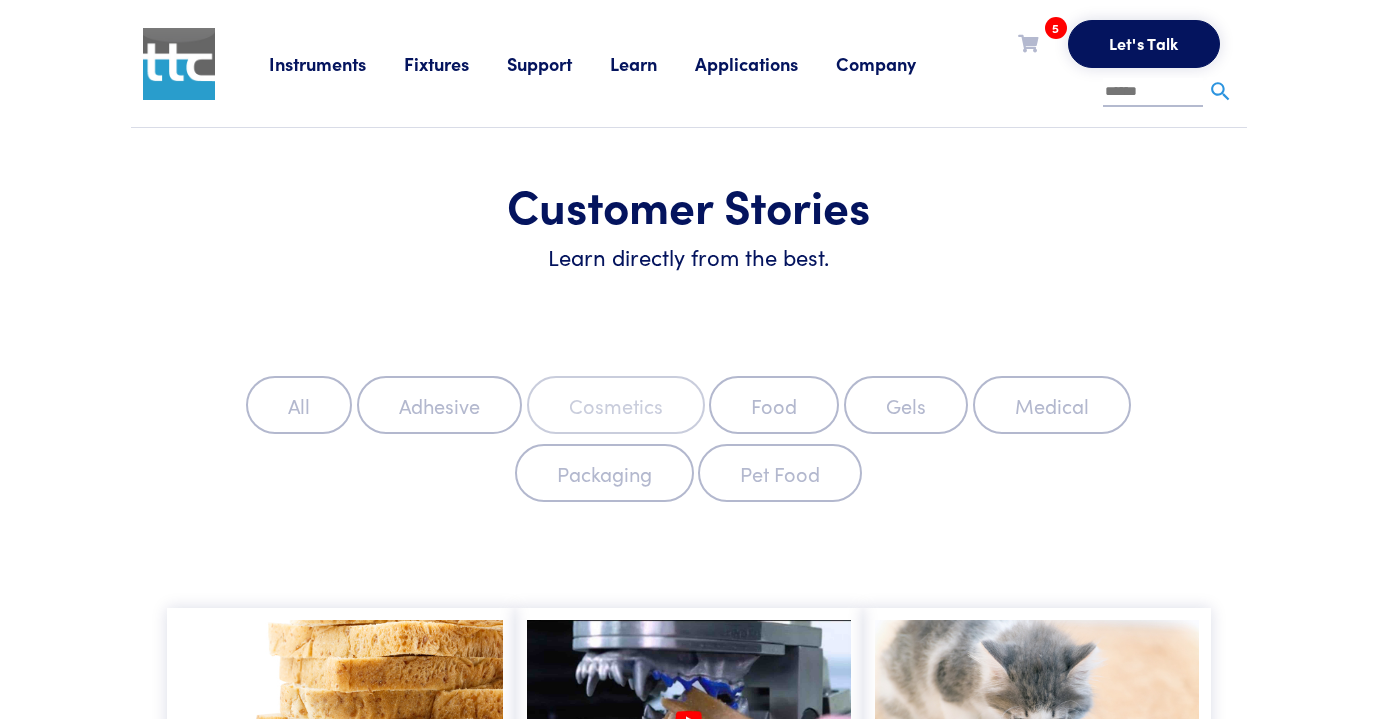 click on "Cosmetics" at bounding box center [616, 405] 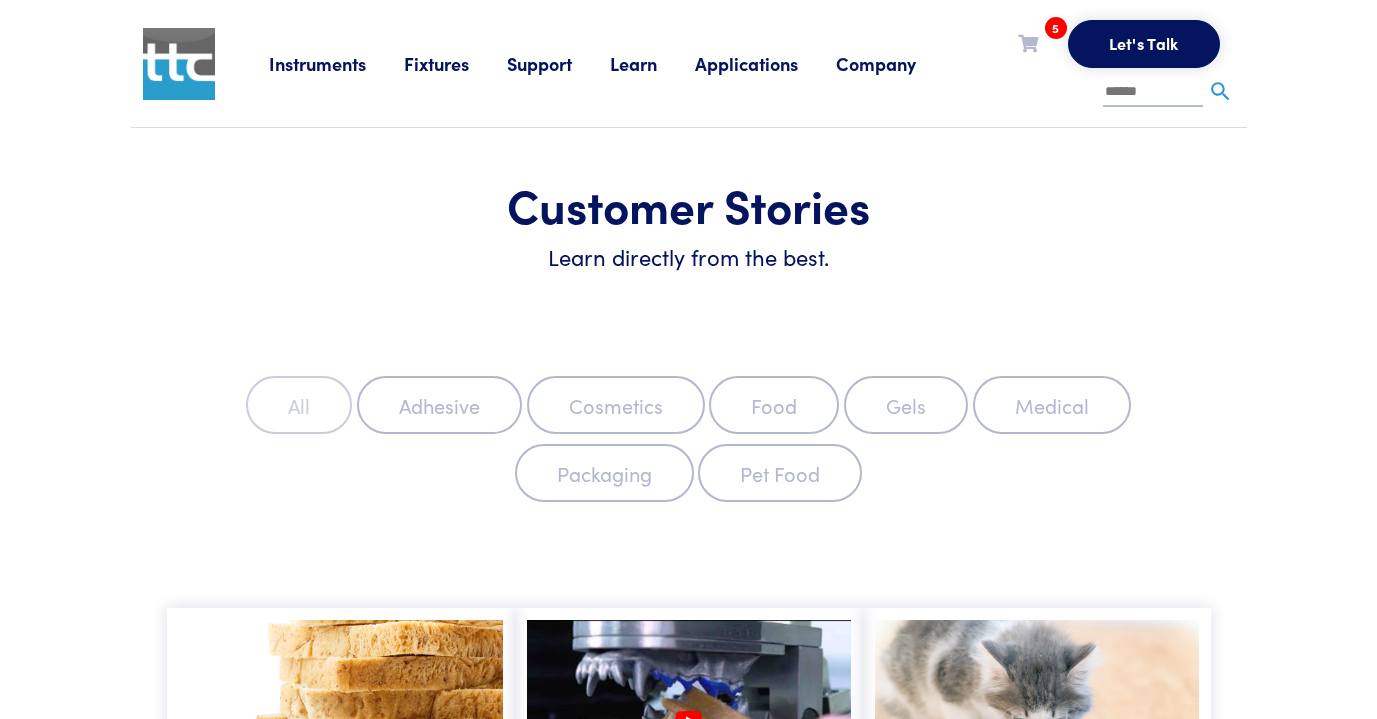 click on "All" at bounding box center [299, 405] 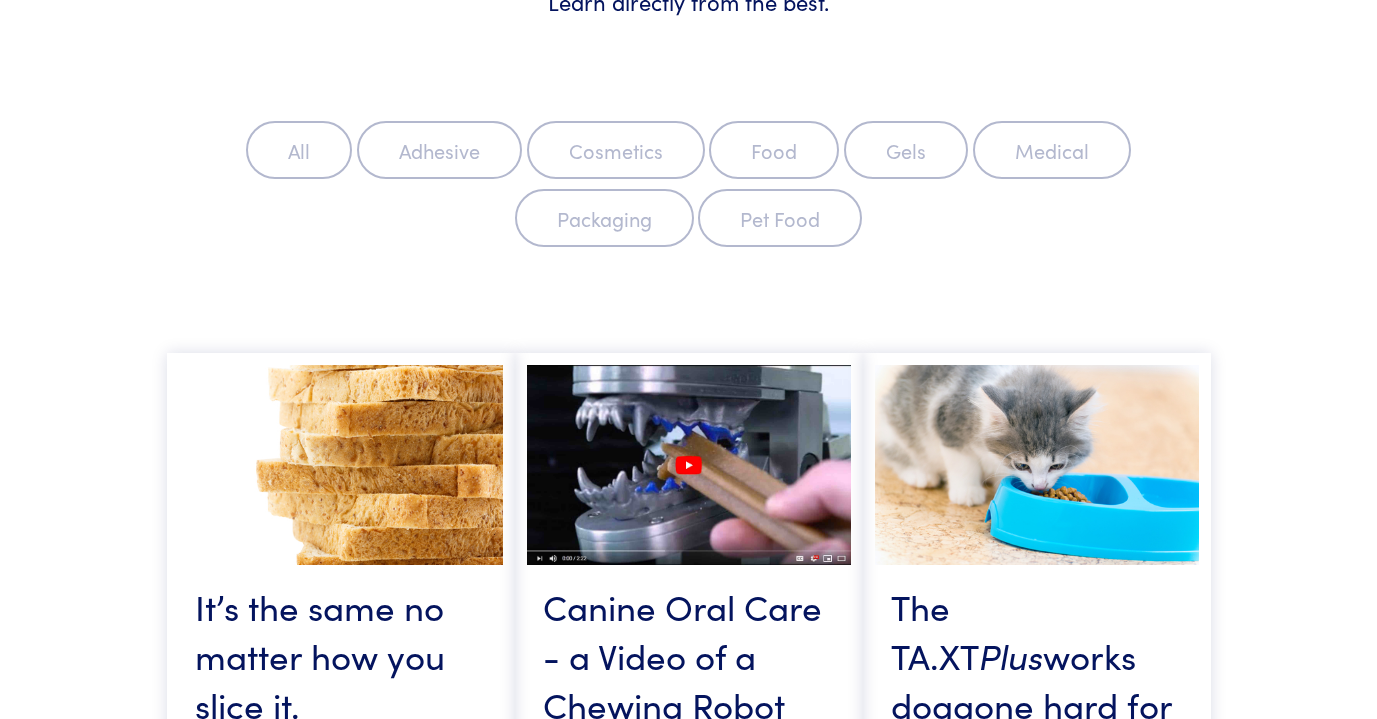 scroll, scrollTop: 0, scrollLeft: 0, axis: both 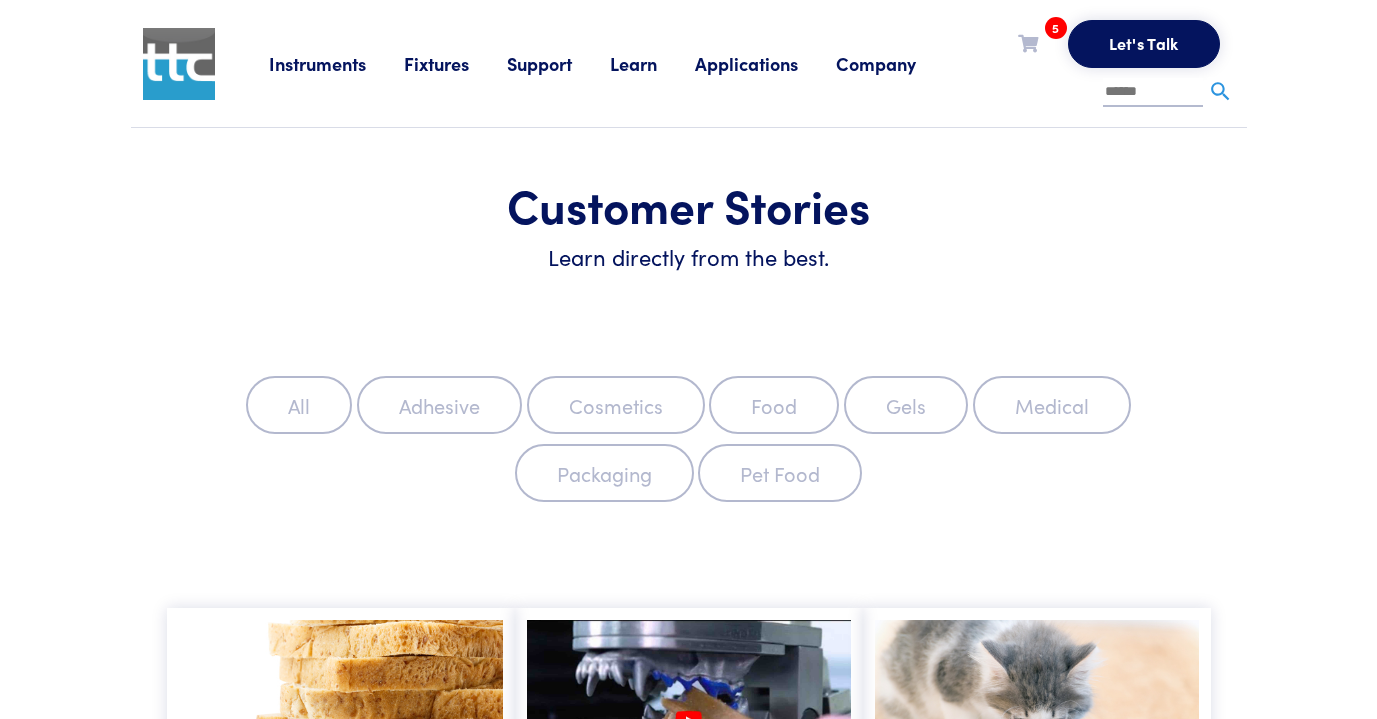 click on "Learn" at bounding box center (652, 63) 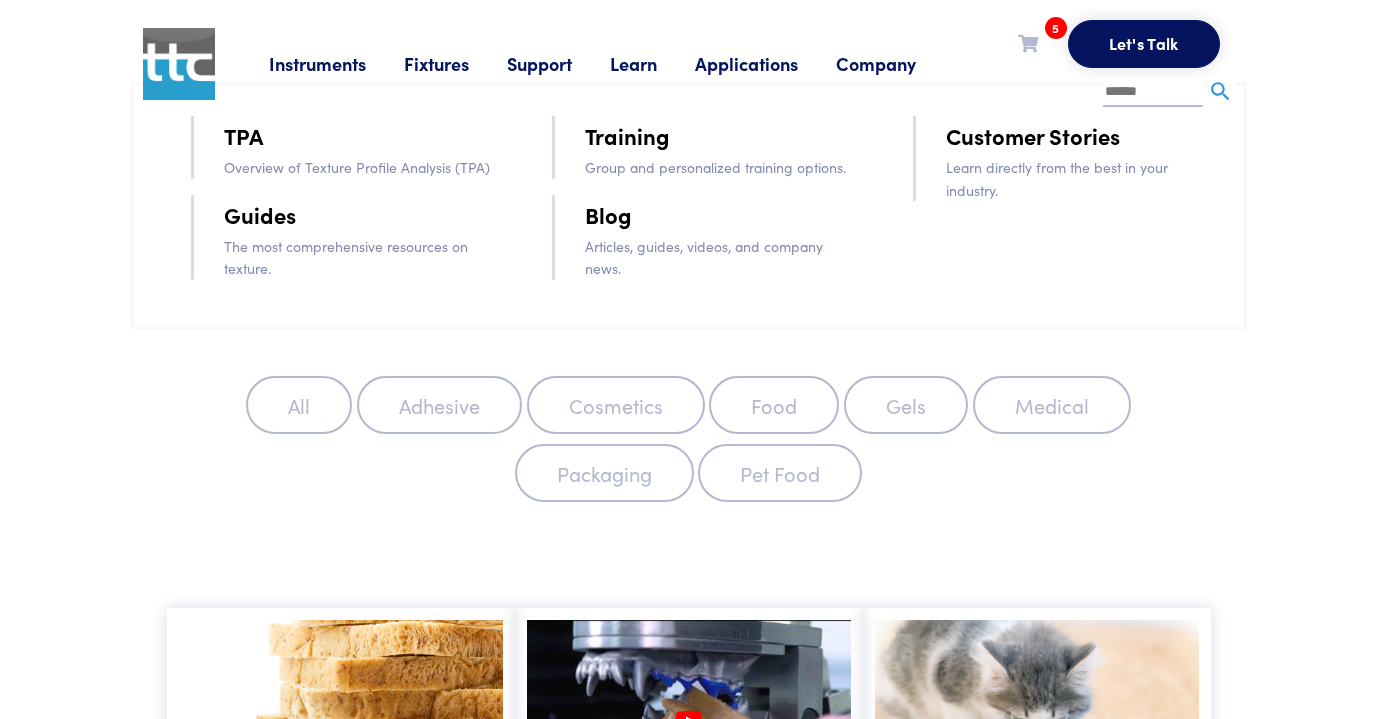 click on "Training" at bounding box center [627, 135] 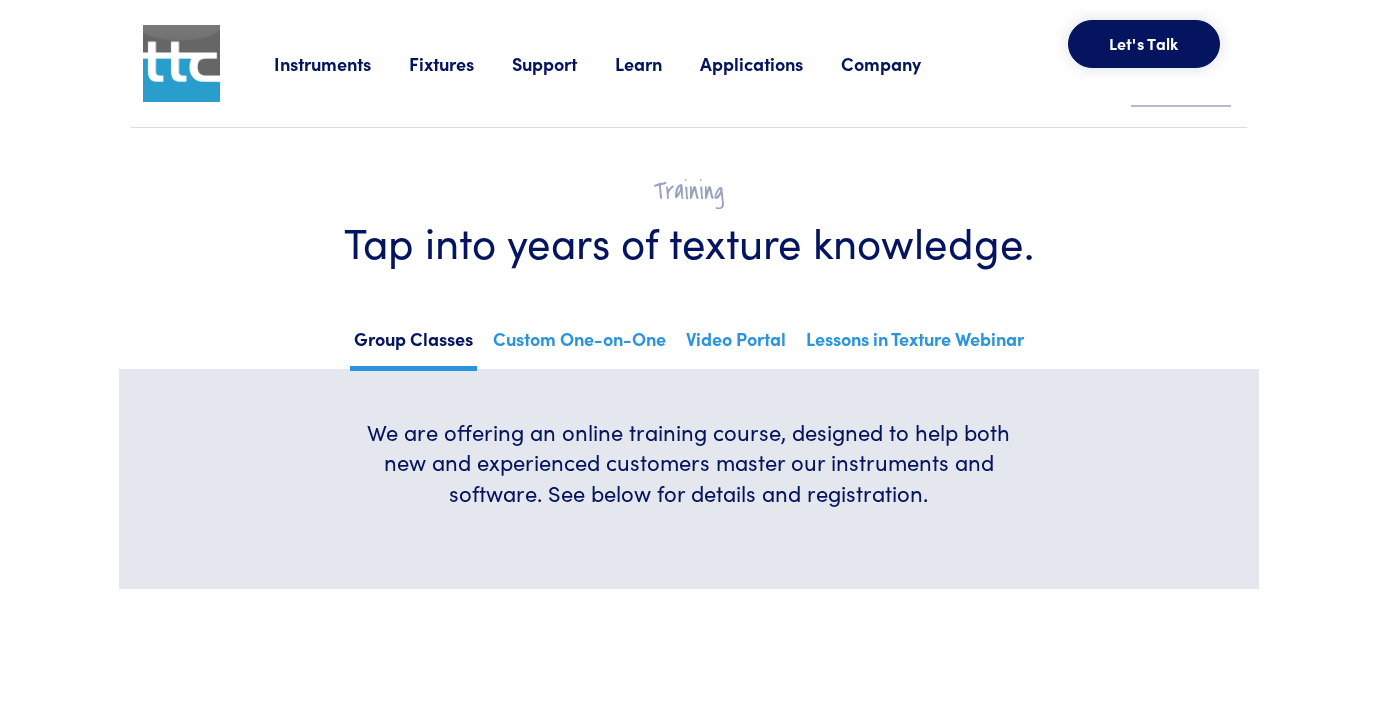 scroll, scrollTop: 0, scrollLeft: 0, axis: both 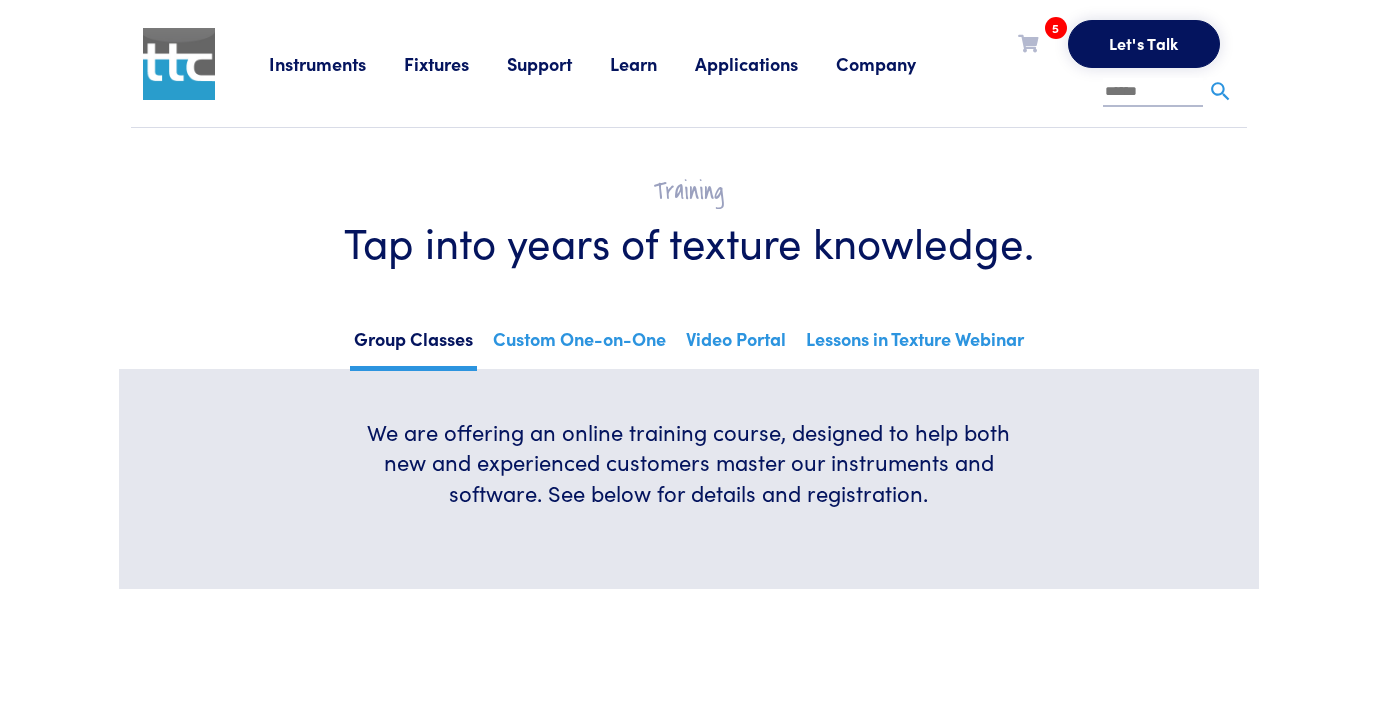 click on "Support" at bounding box center (558, 63) 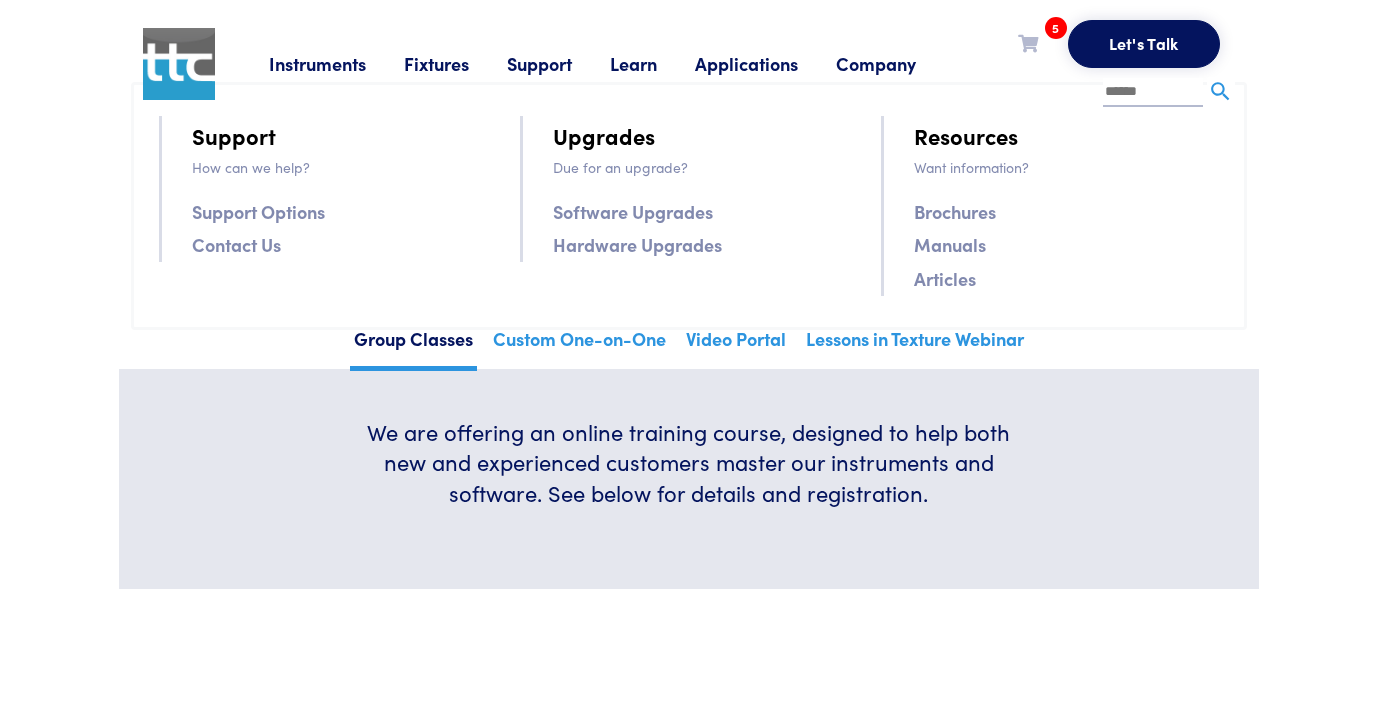 click on "Articles" at bounding box center [945, 278] 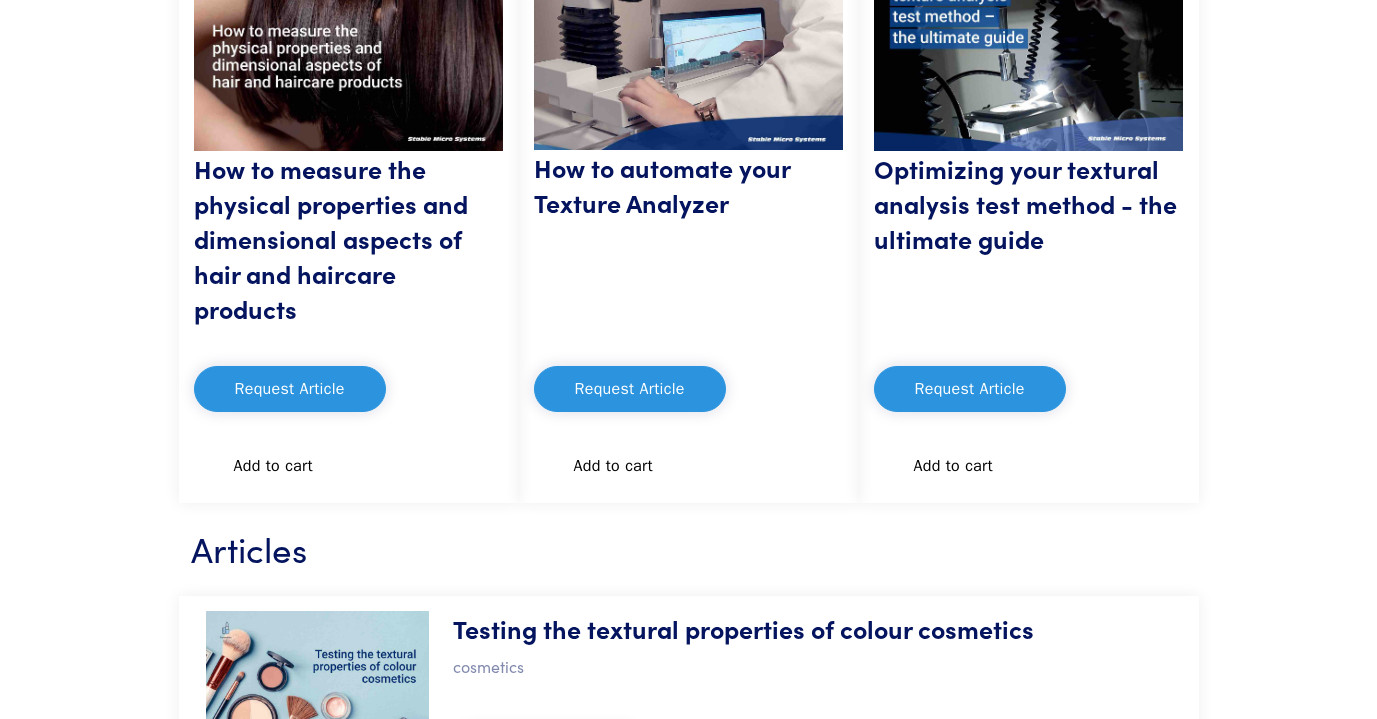 scroll, scrollTop: 0, scrollLeft: 0, axis: both 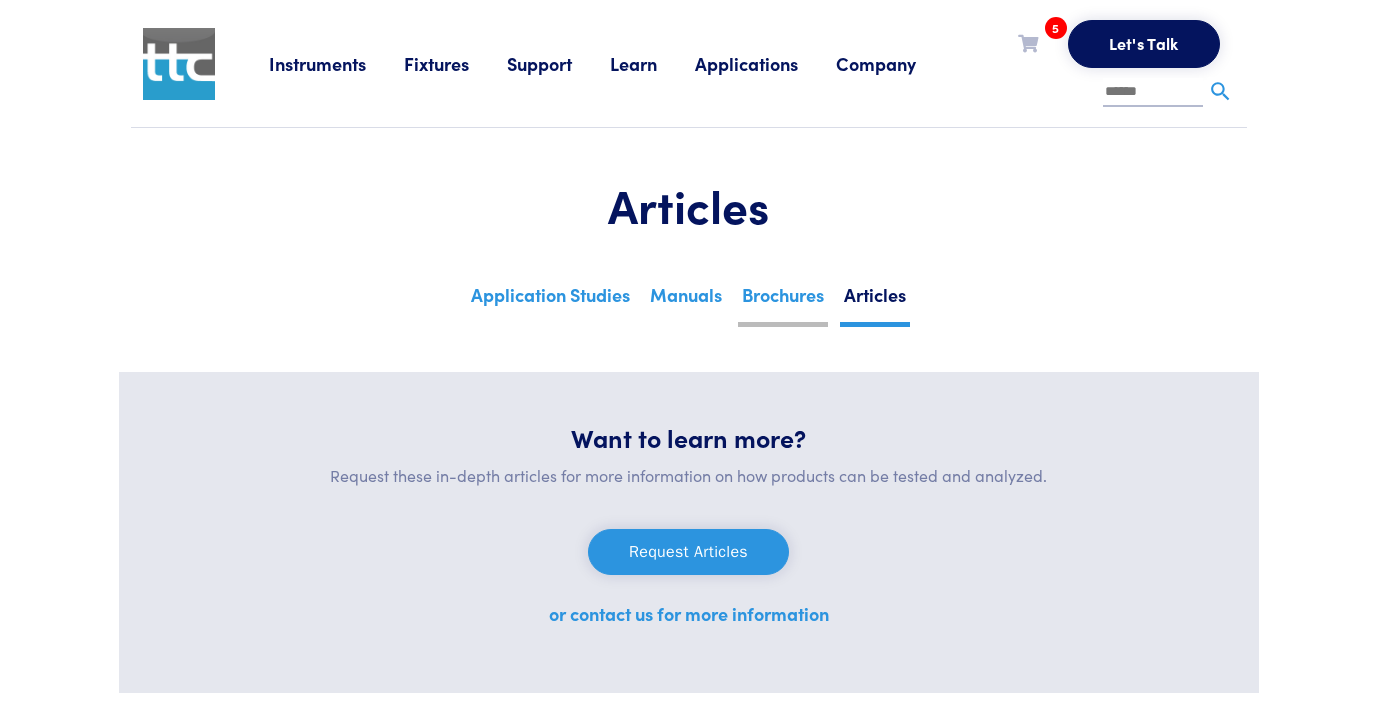 click on "Brochures" at bounding box center [783, 302] 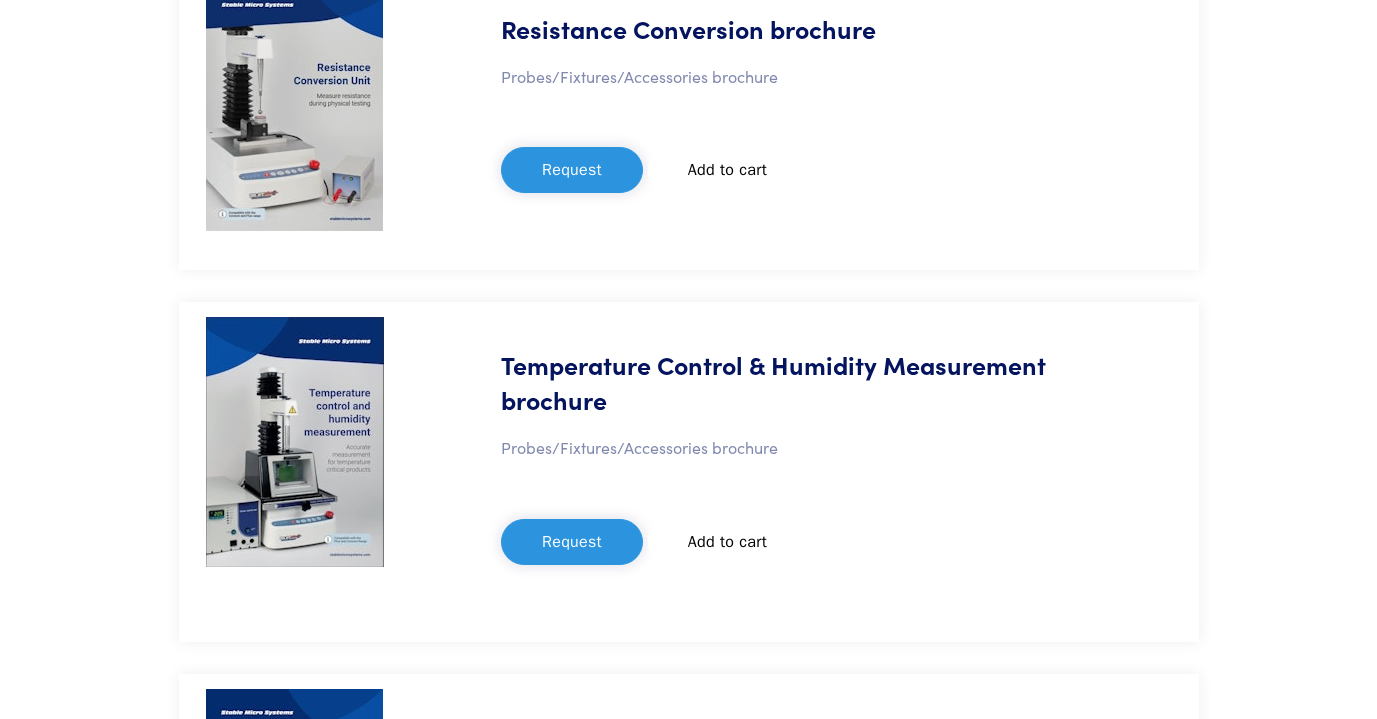 scroll, scrollTop: 19382, scrollLeft: 0, axis: vertical 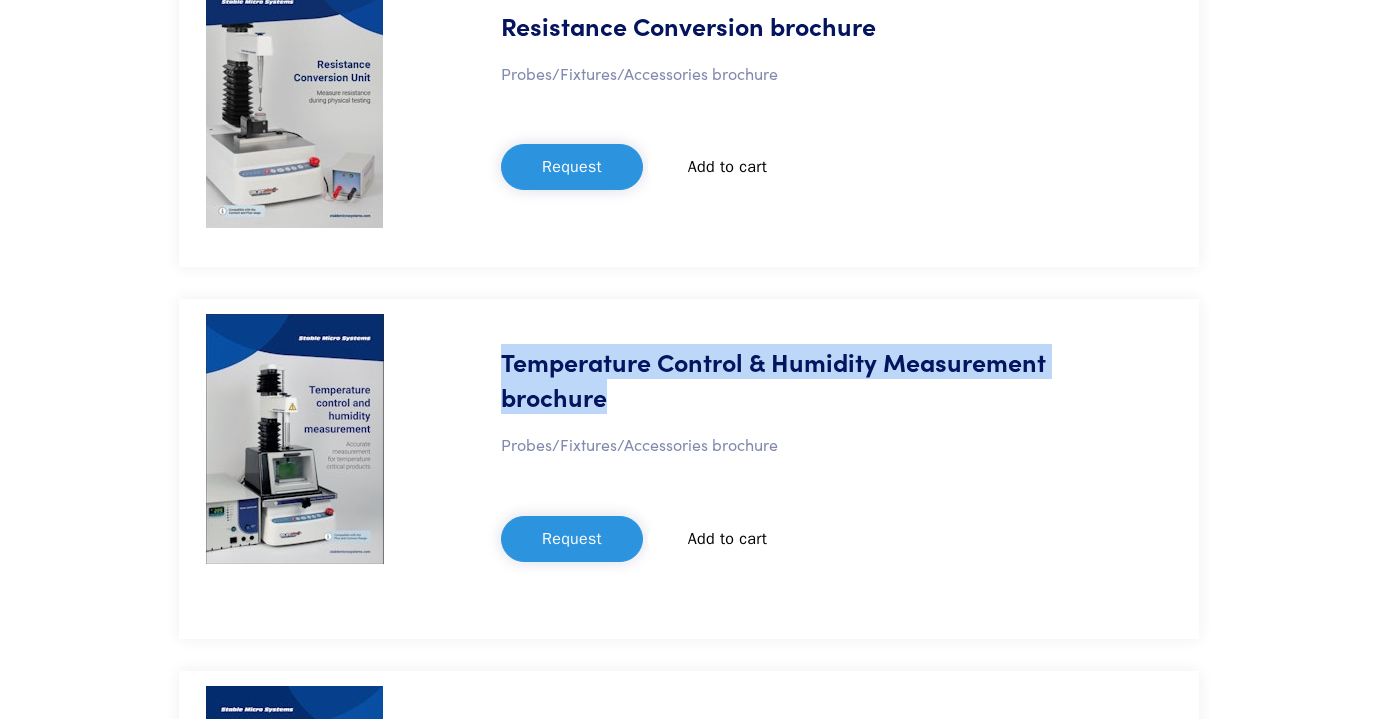 drag, startPoint x: 506, startPoint y: 365, endPoint x: 654, endPoint y: 404, distance: 153.05228 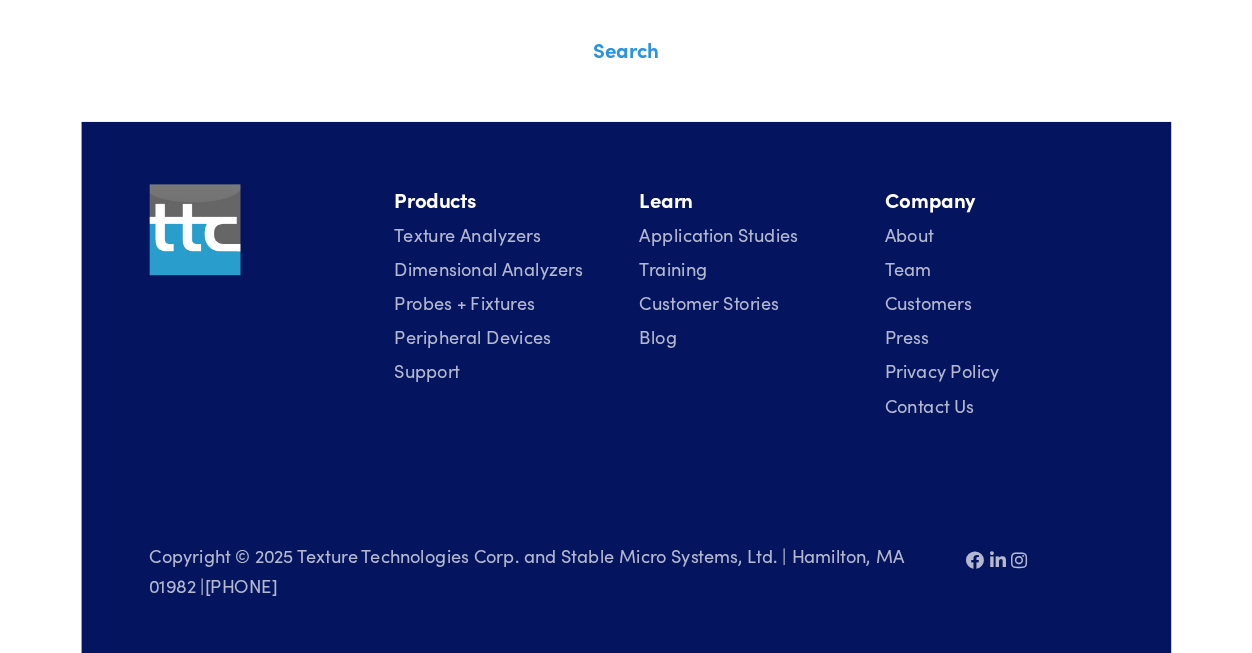 scroll, scrollTop: 20685, scrollLeft: 0, axis: vertical 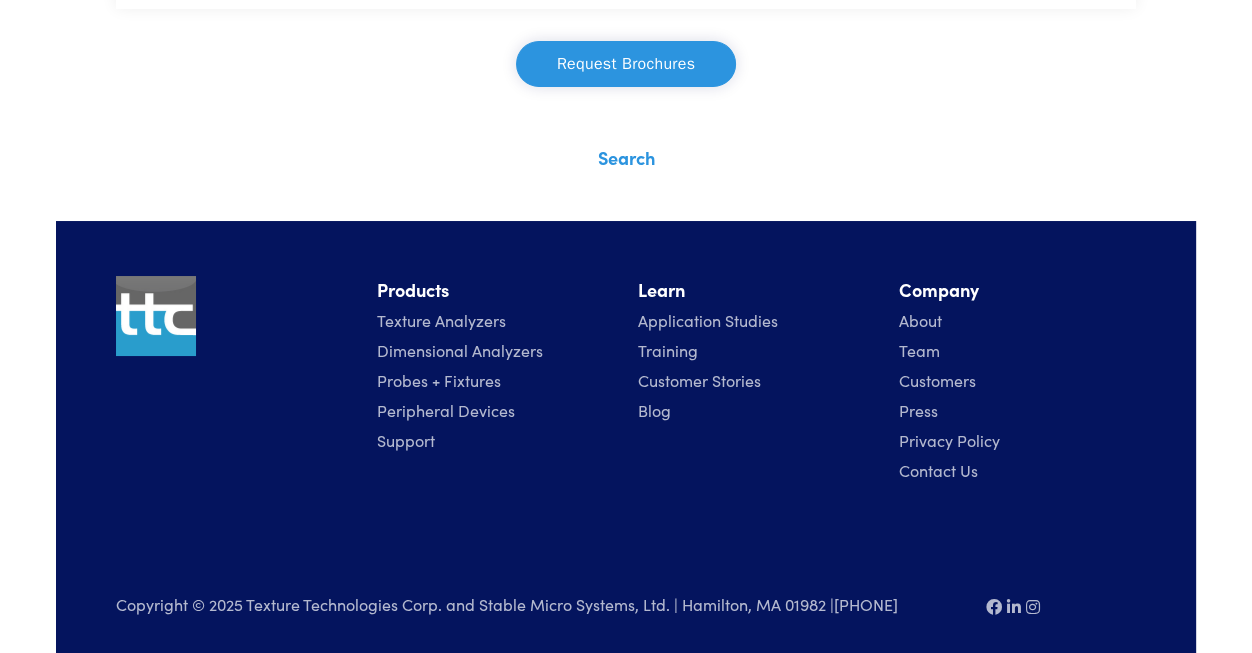 drag, startPoint x: 334, startPoint y: 424, endPoint x: 640, endPoint y: 1, distance: 522.0776 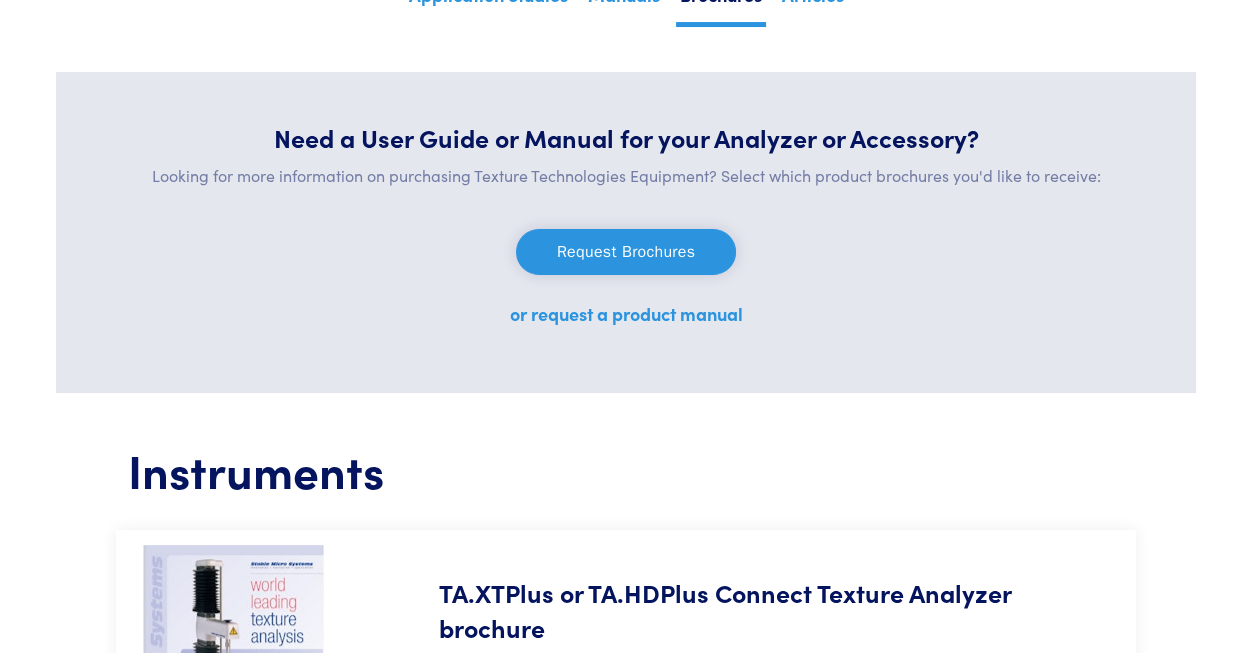 scroll, scrollTop: 0, scrollLeft: 0, axis: both 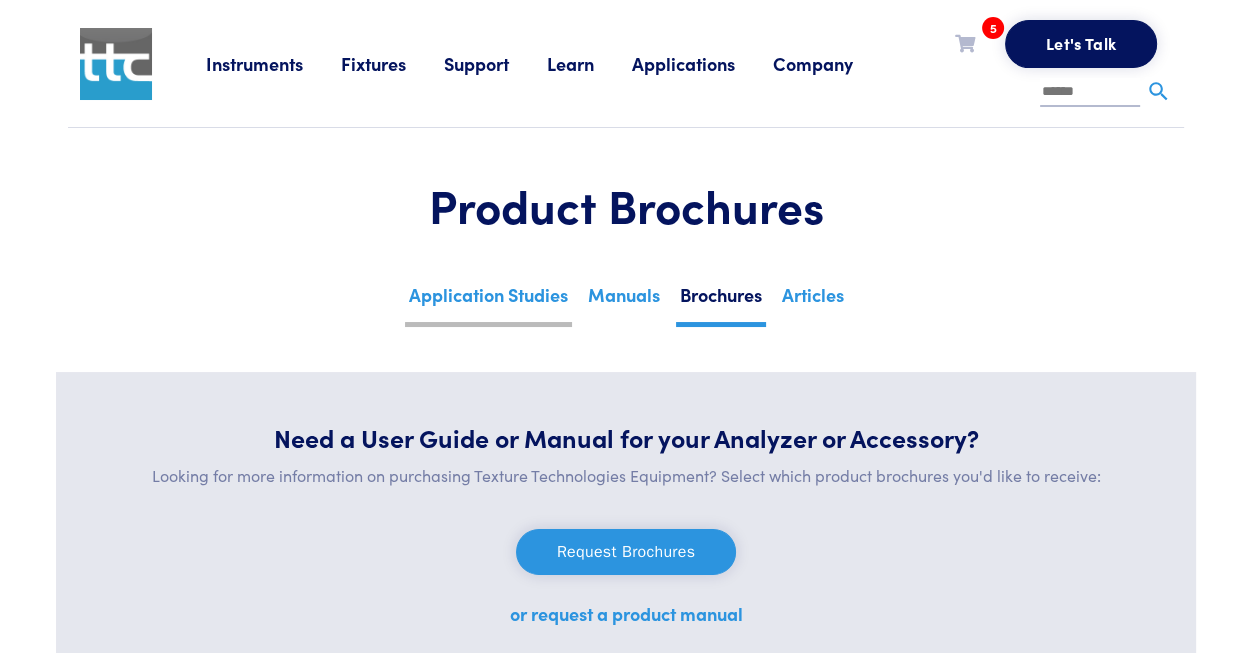 click on "Application Studies" at bounding box center (488, 302) 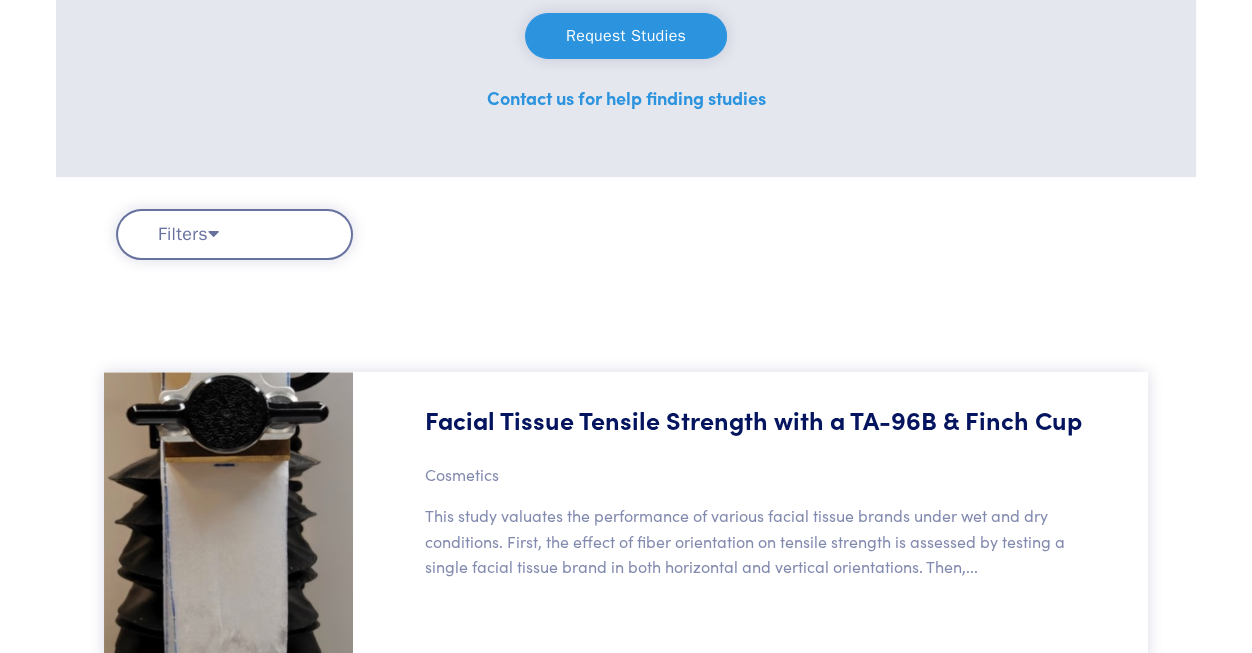 scroll, scrollTop: 0, scrollLeft: 0, axis: both 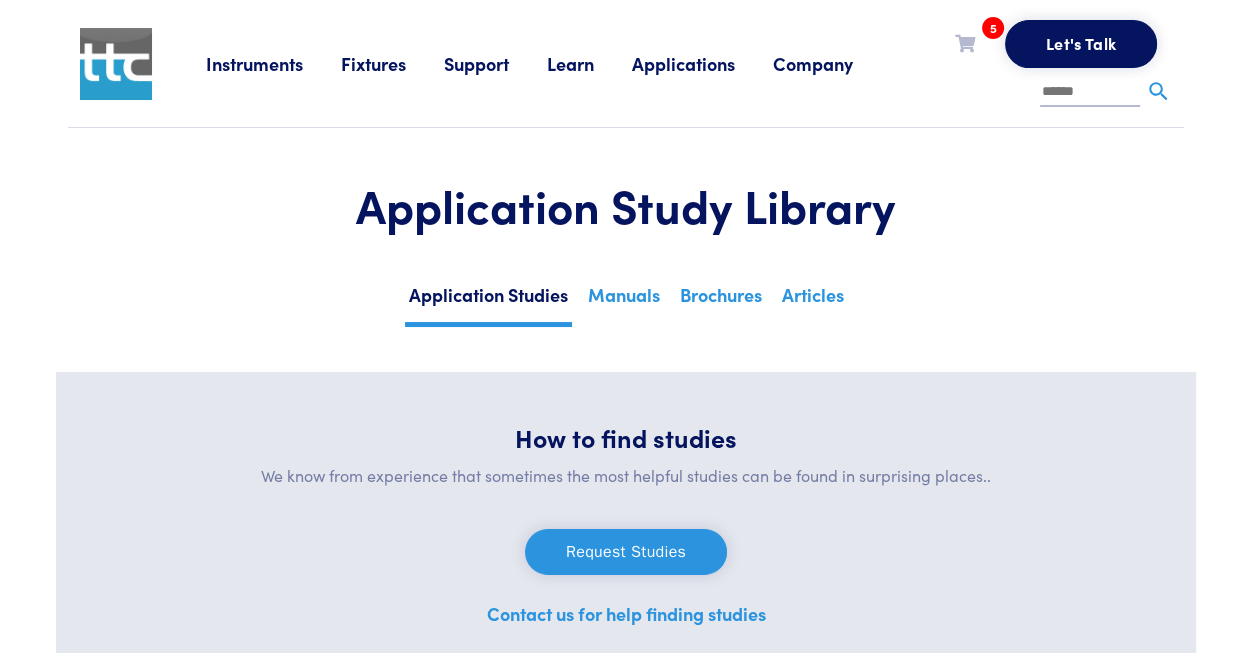 click at bounding box center [1090, 93] 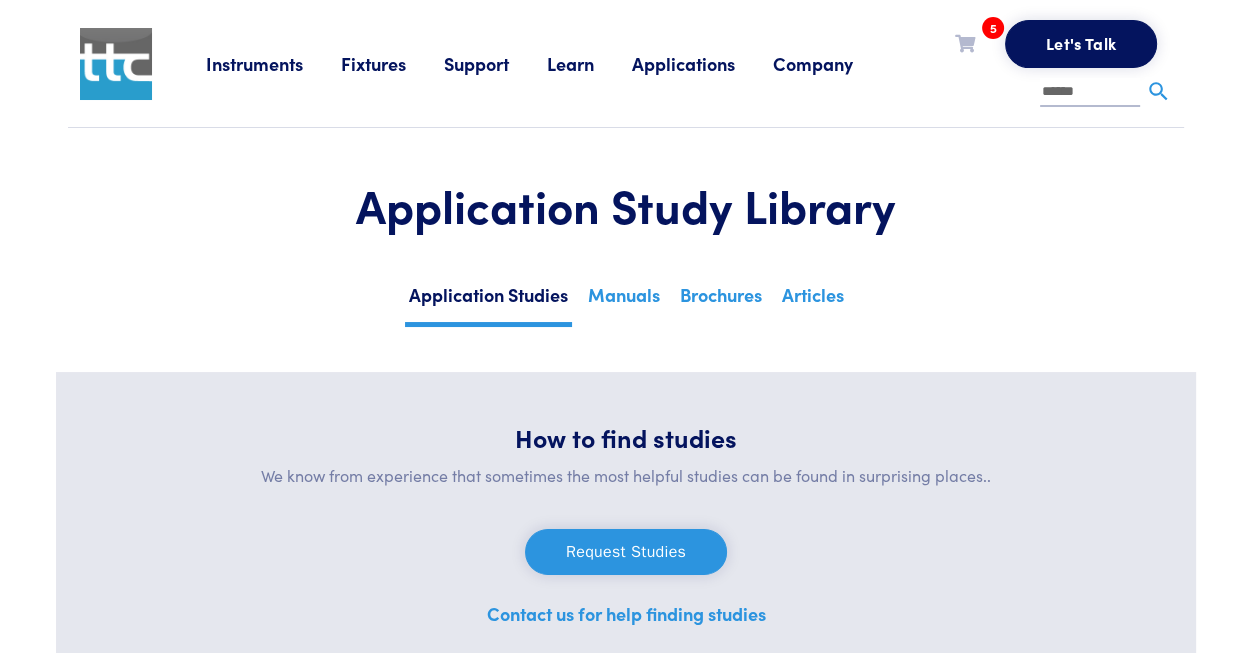 type on "******" 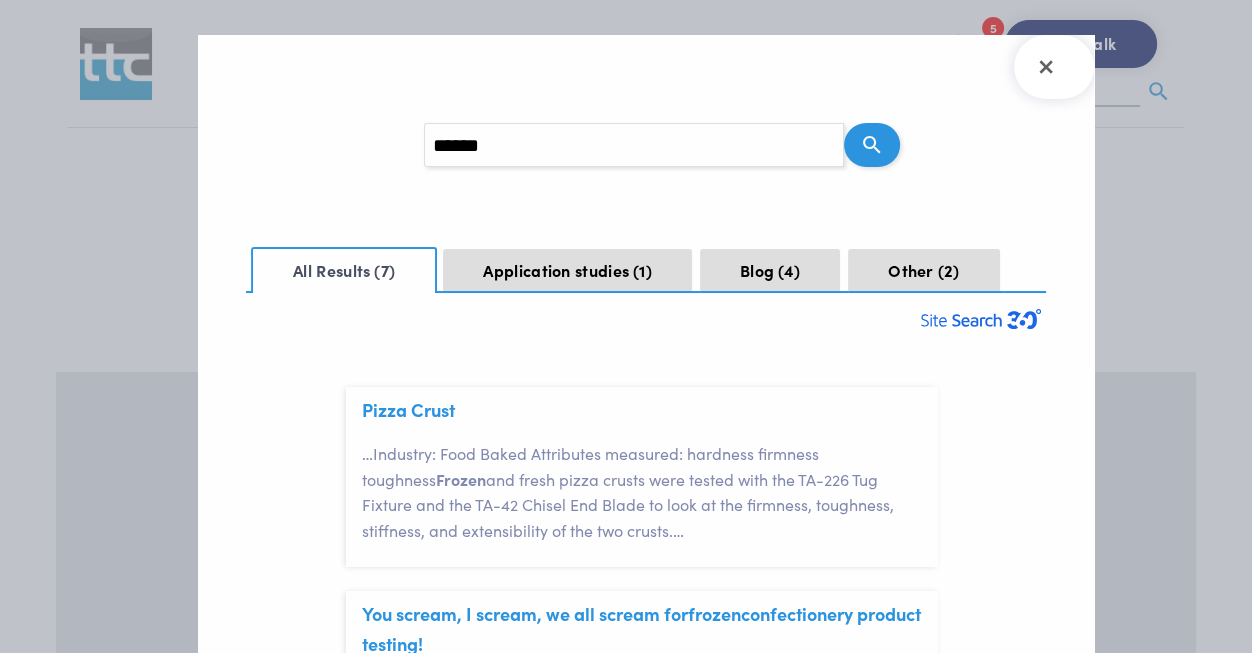 scroll, scrollTop: 59, scrollLeft: 0, axis: vertical 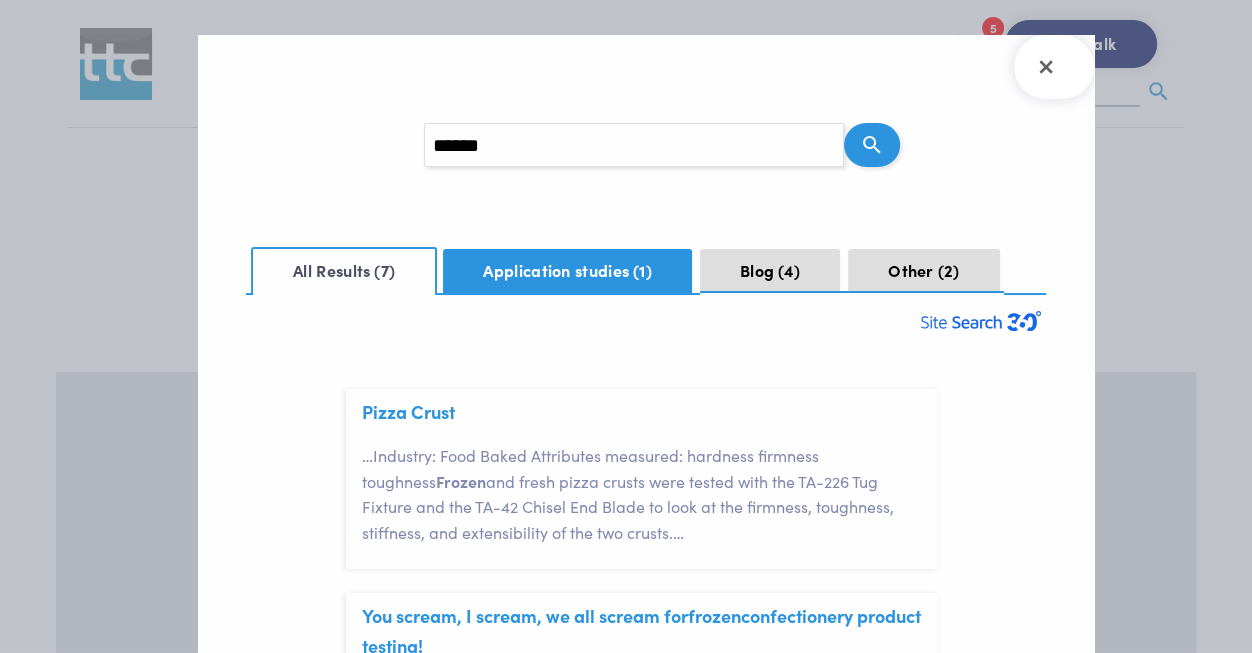 click on "Application studies 1" at bounding box center [567, 271] 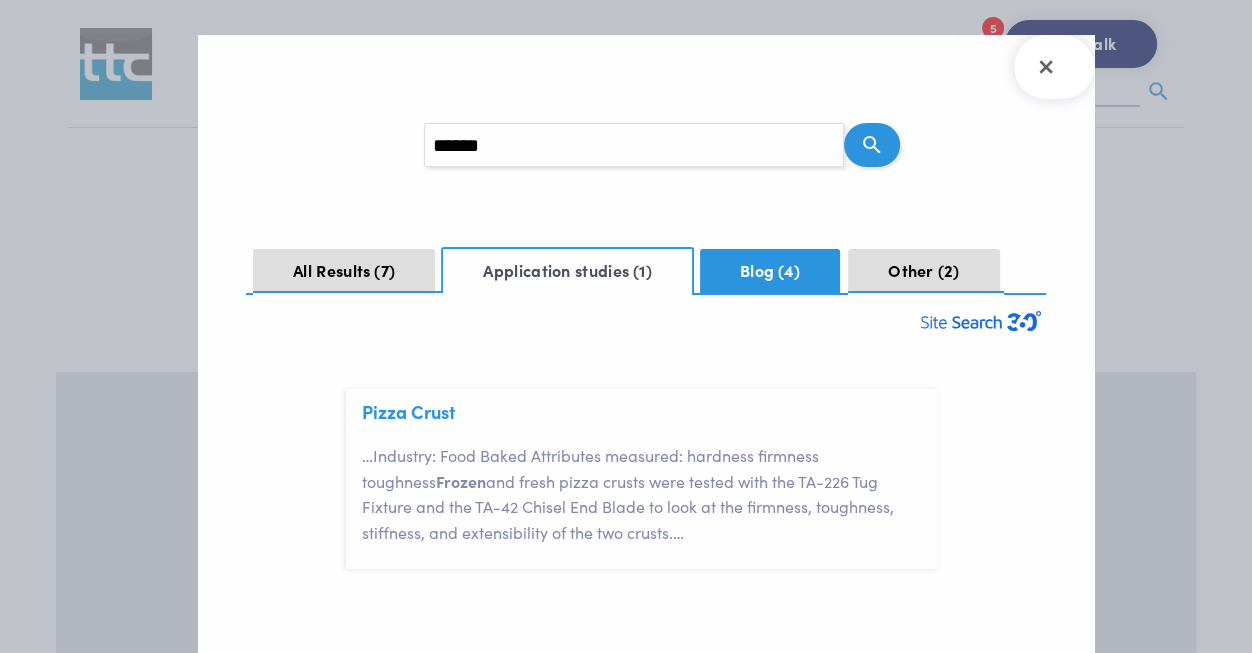 click on "Blog 4" at bounding box center [770, 271] 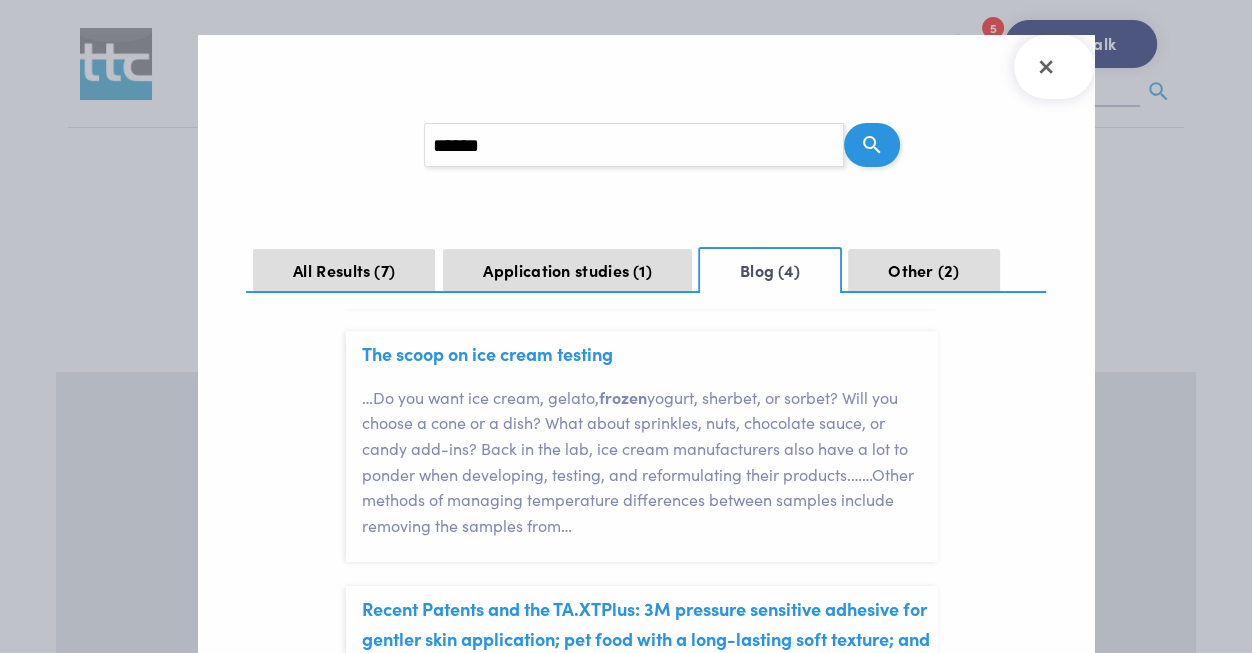 scroll, scrollTop: 238, scrollLeft: 0, axis: vertical 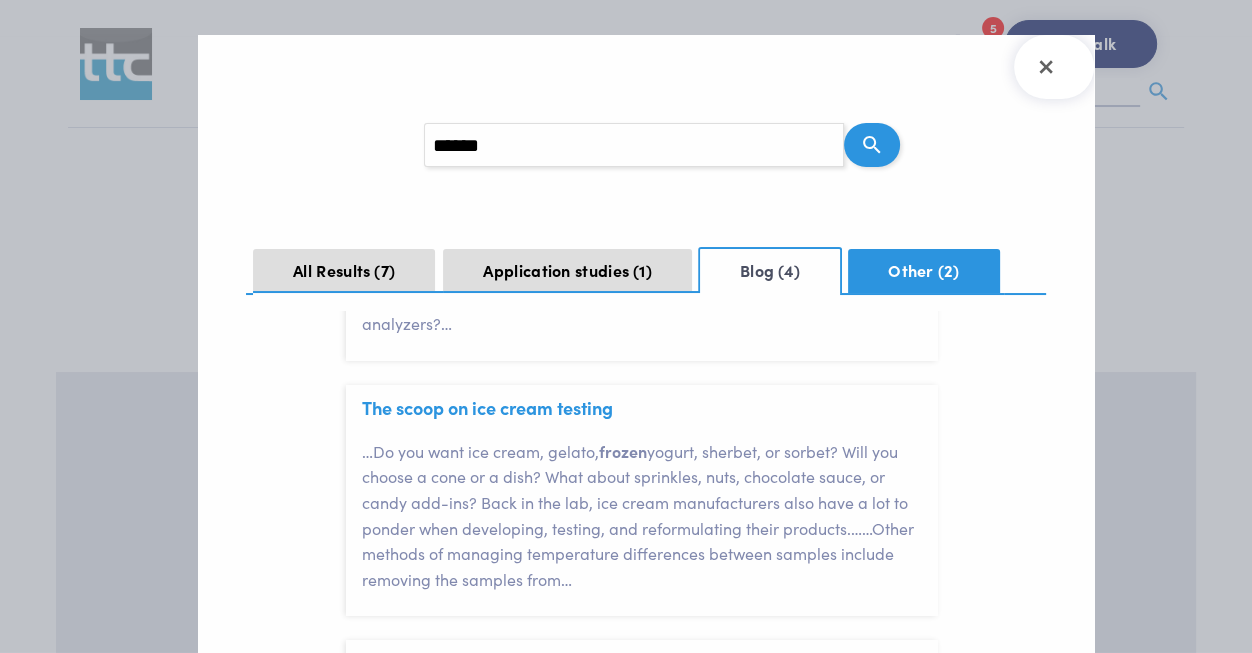 click on "Other 2" at bounding box center [923, 271] 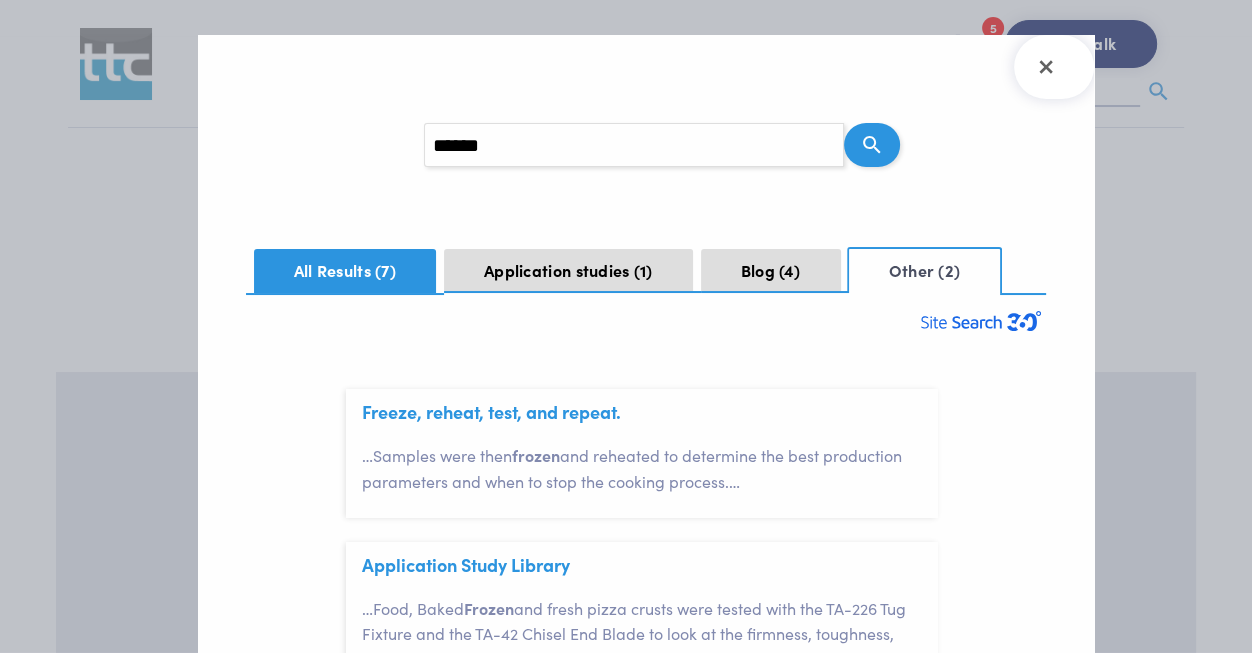 click on "All Results 7" at bounding box center (345, 271) 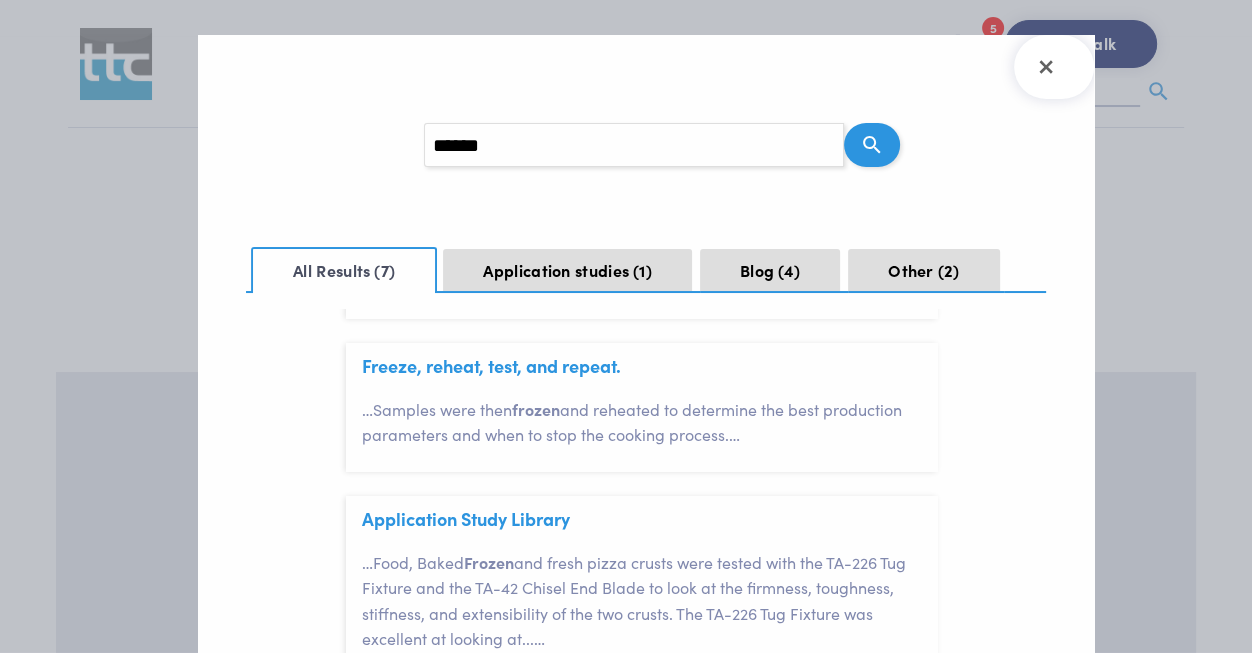 scroll, scrollTop: 1145, scrollLeft: 0, axis: vertical 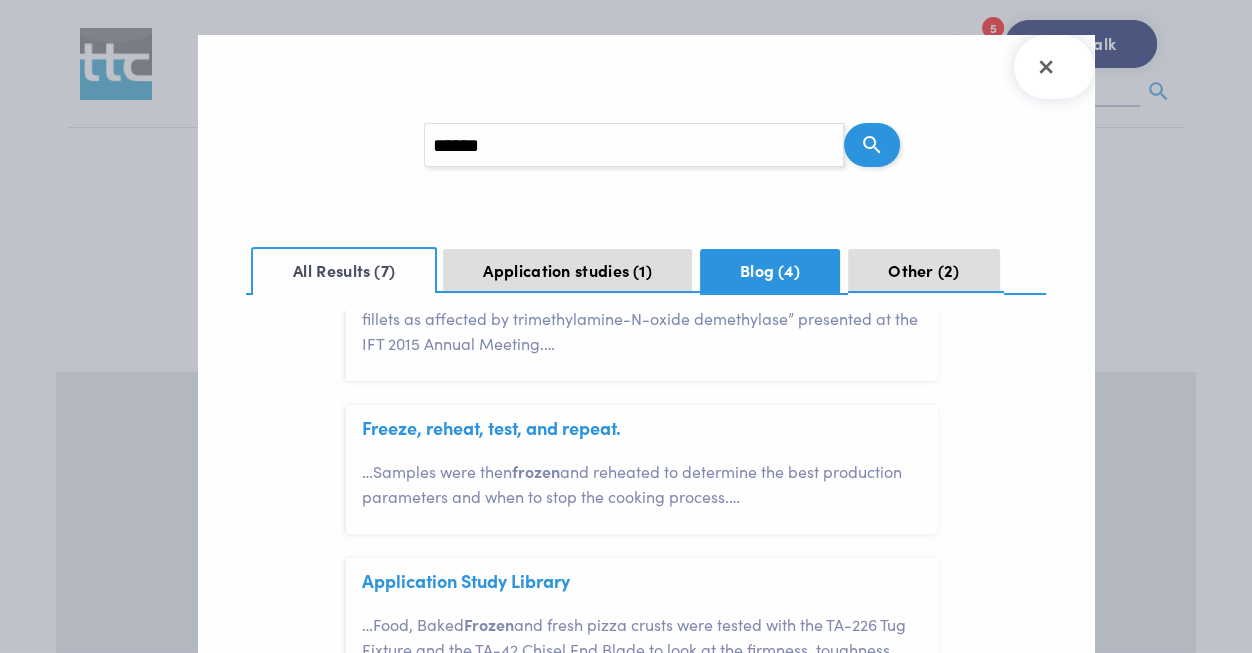 click on "Blog 4" at bounding box center [770, 271] 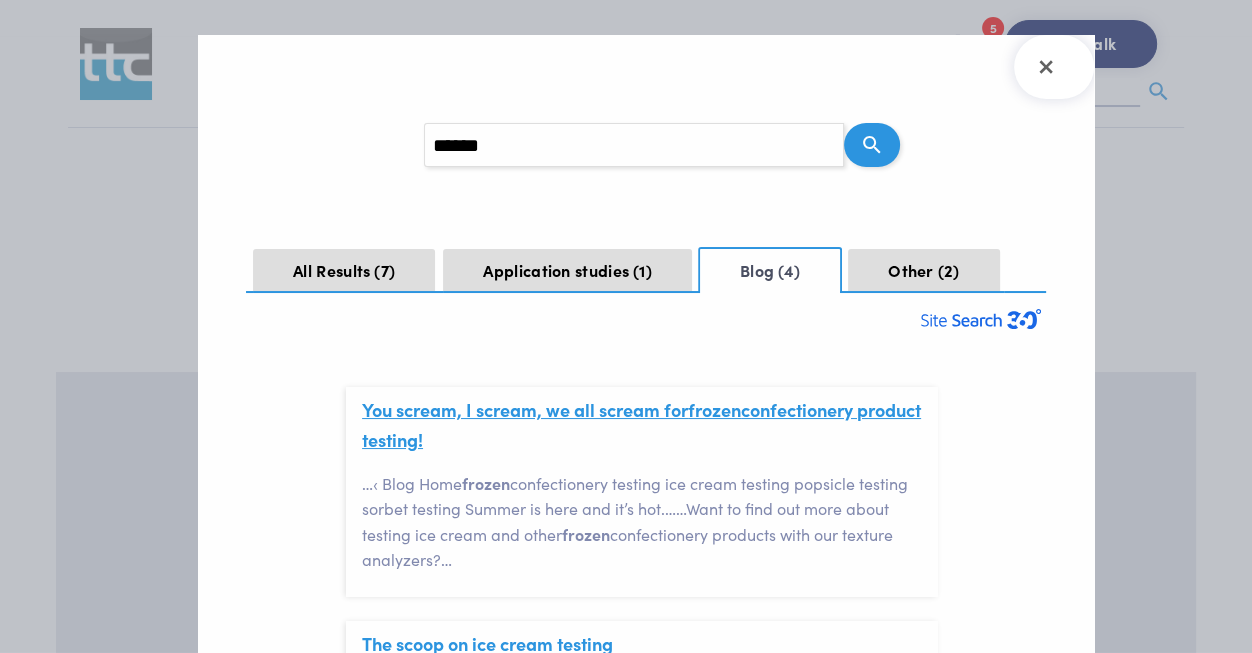 click on "You scream, I scream, we all scream for  frozen  confectionery product testing!" at bounding box center [641, 424] 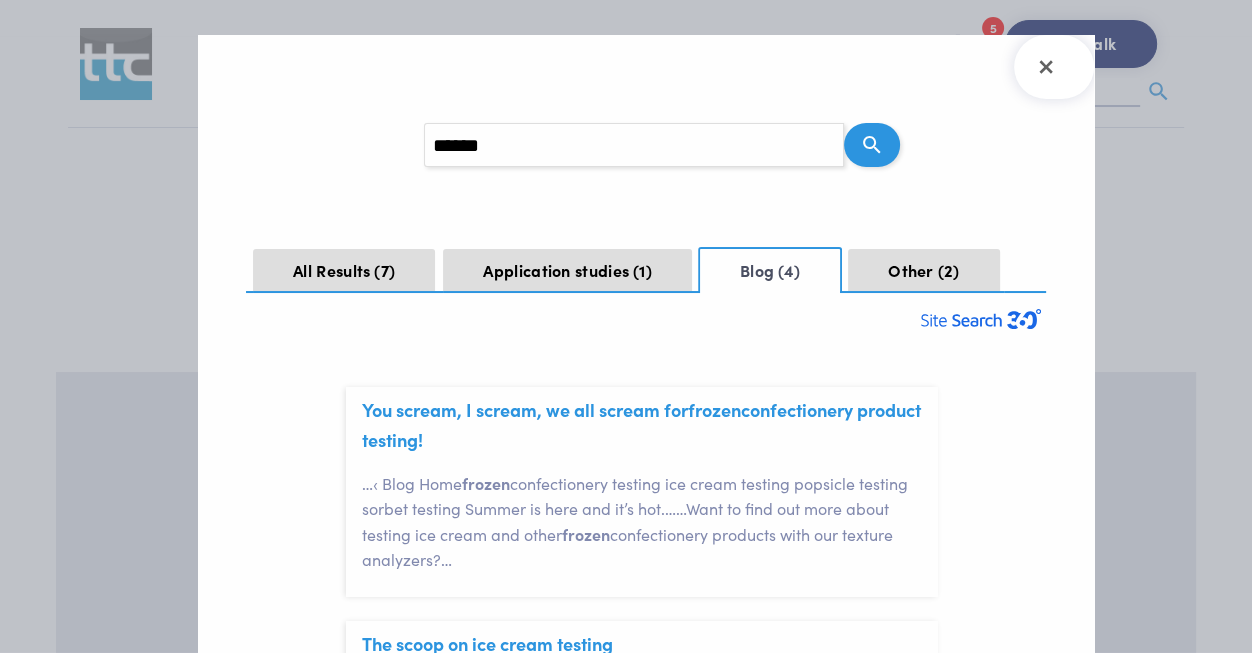 click on "******" at bounding box center (634, 145) 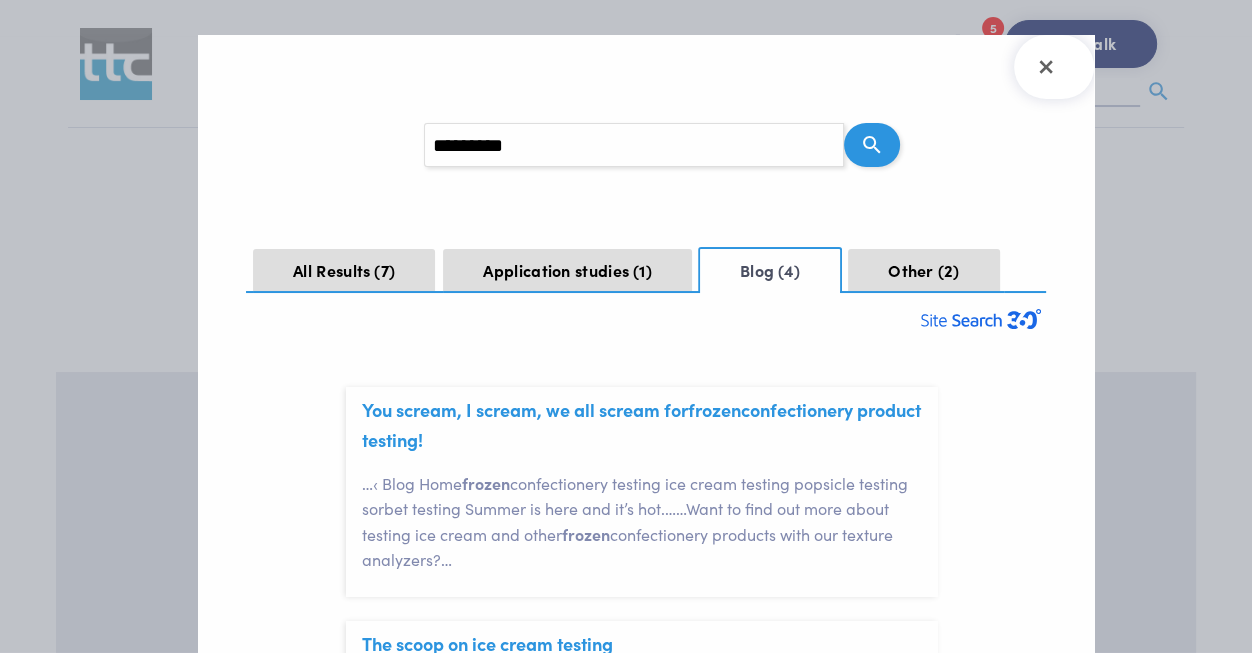 type on "*********" 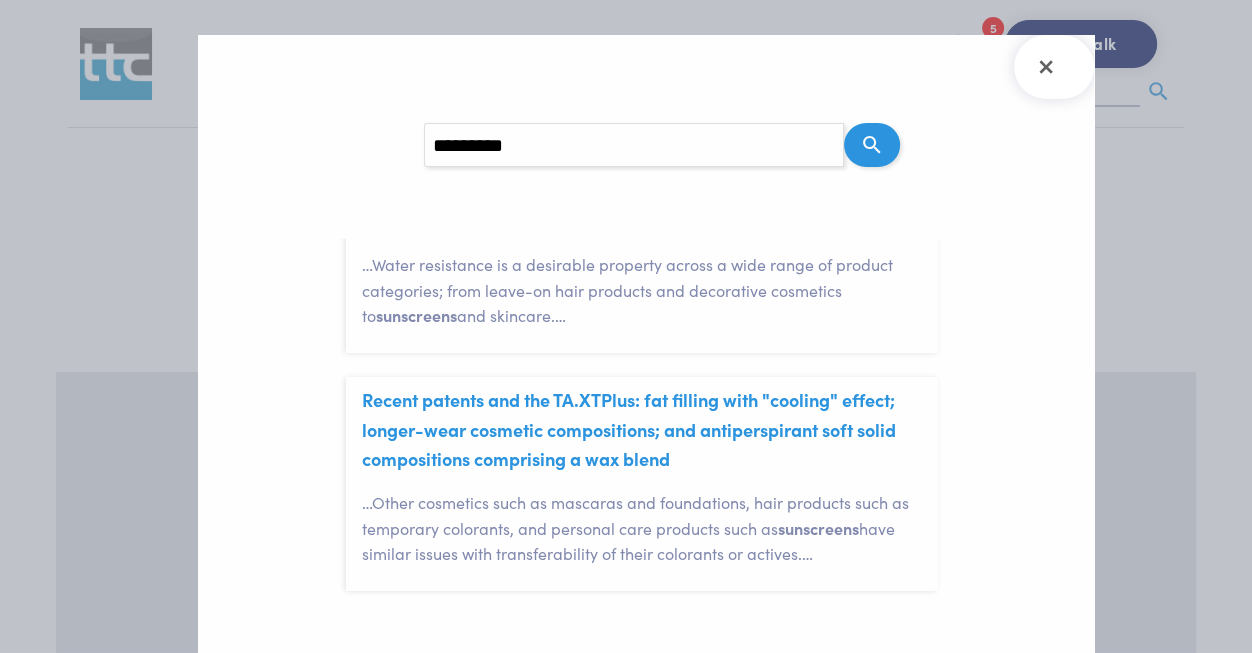 scroll, scrollTop: 223, scrollLeft: 0, axis: vertical 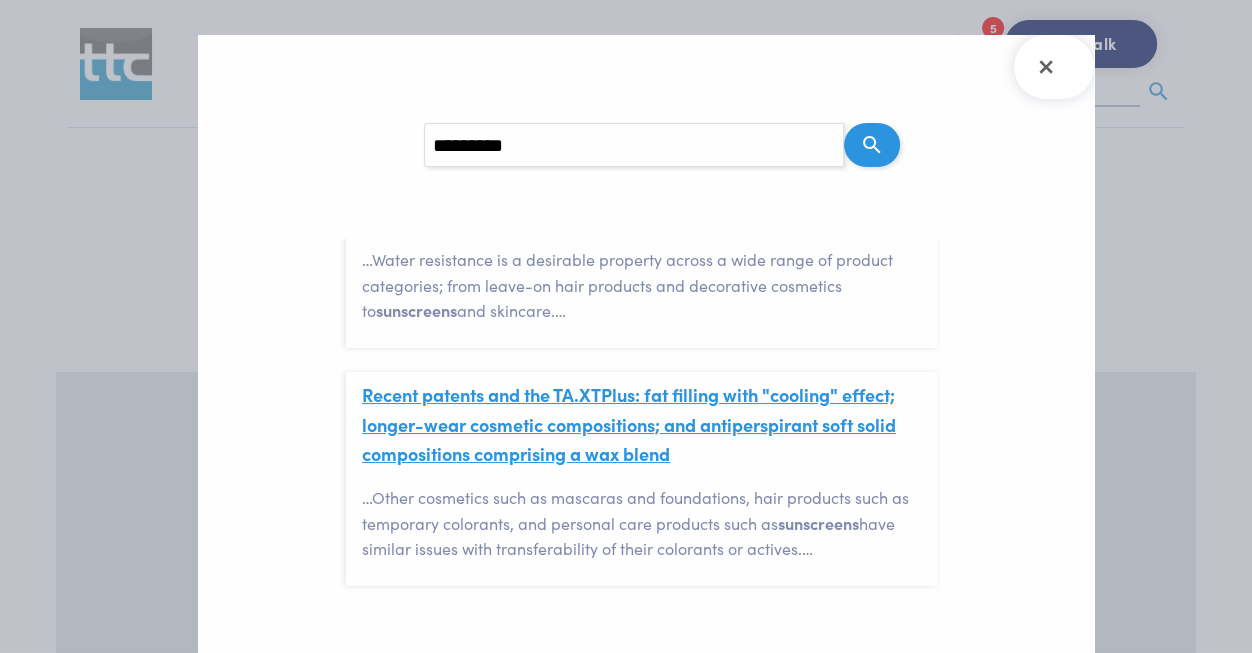 click on "Recent patents and the TA.XTPlus: fat filling with "cooling" effect; longer-wear cosmetic compositions; and antiperspirant soft solid compositions comprising a wax blend" at bounding box center [629, 424] 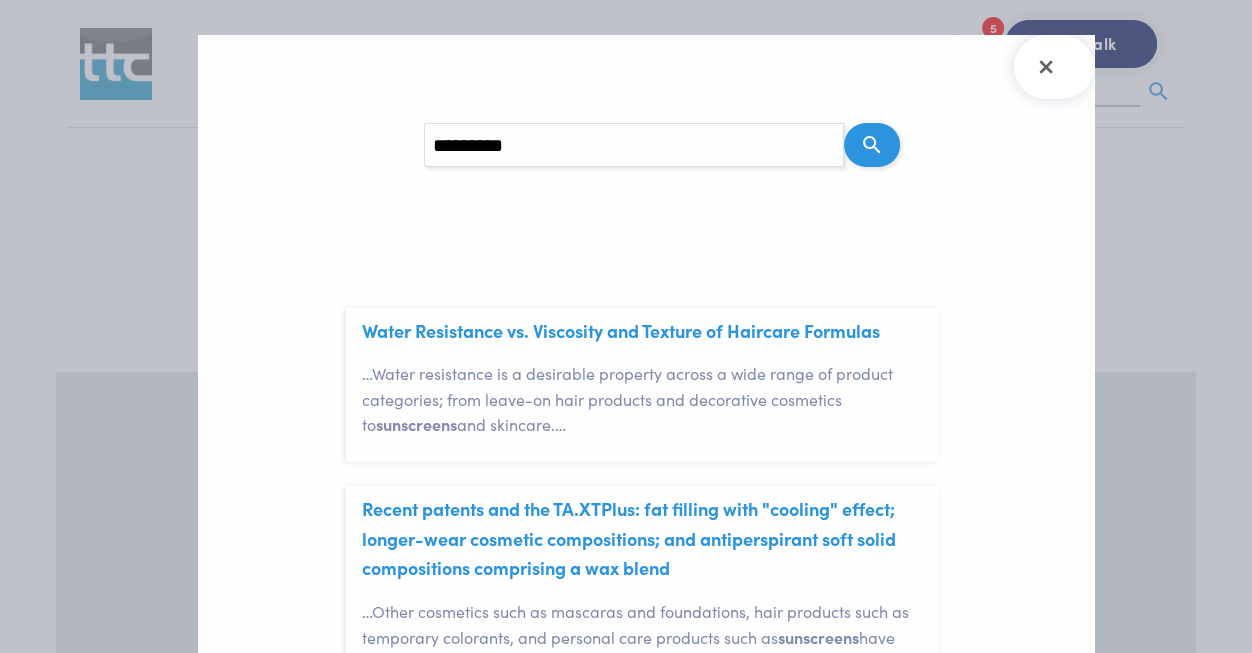 scroll, scrollTop: 97, scrollLeft: 0, axis: vertical 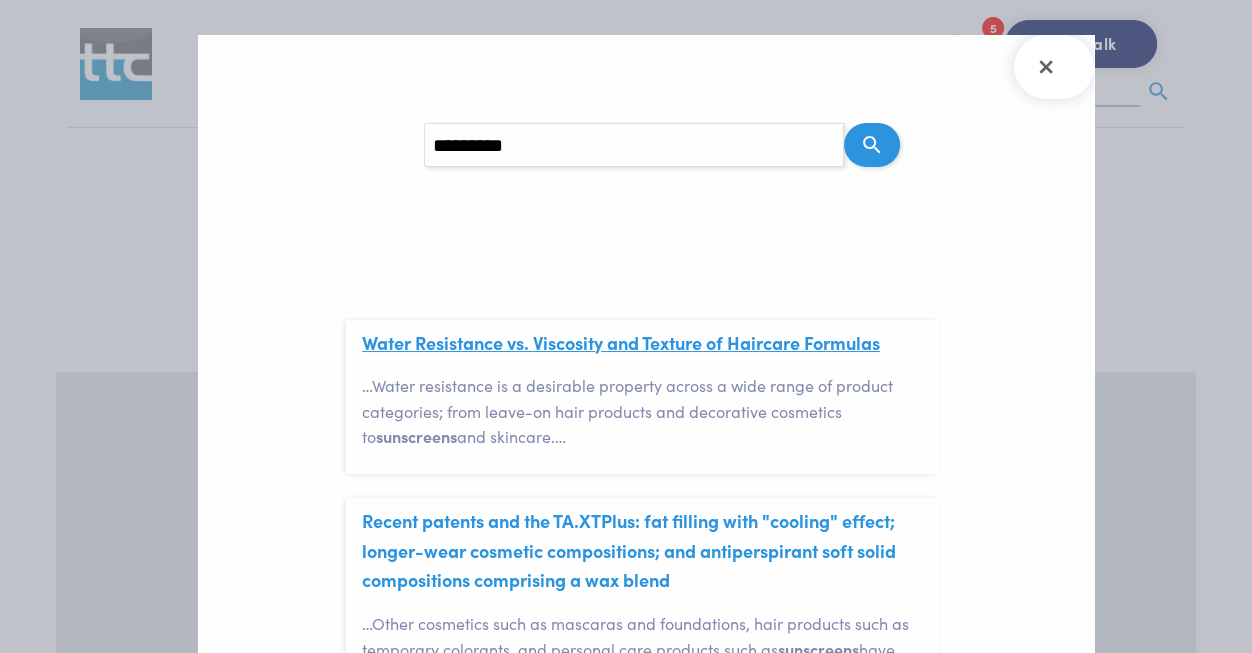 click on "Water Resistance vs. Viscosity and Texture of Haircare Formulas" at bounding box center [621, 342] 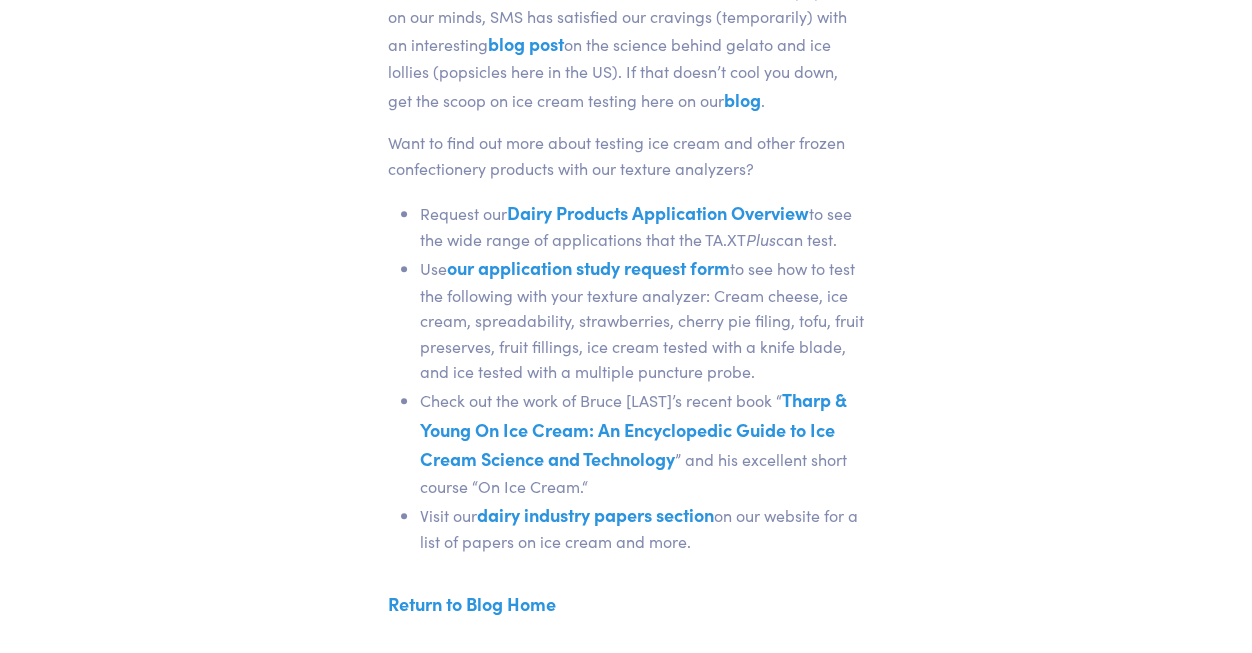 scroll, scrollTop: 754, scrollLeft: 0, axis: vertical 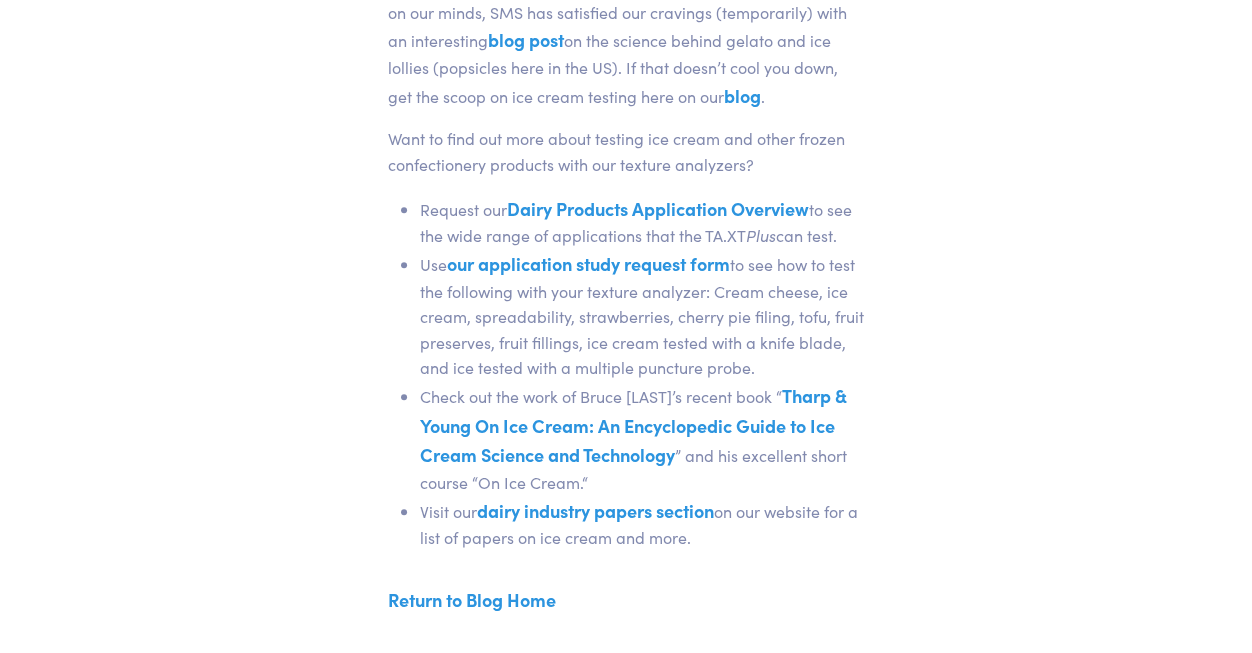 click on "Dairy Products Application Overview" at bounding box center [658, 208] 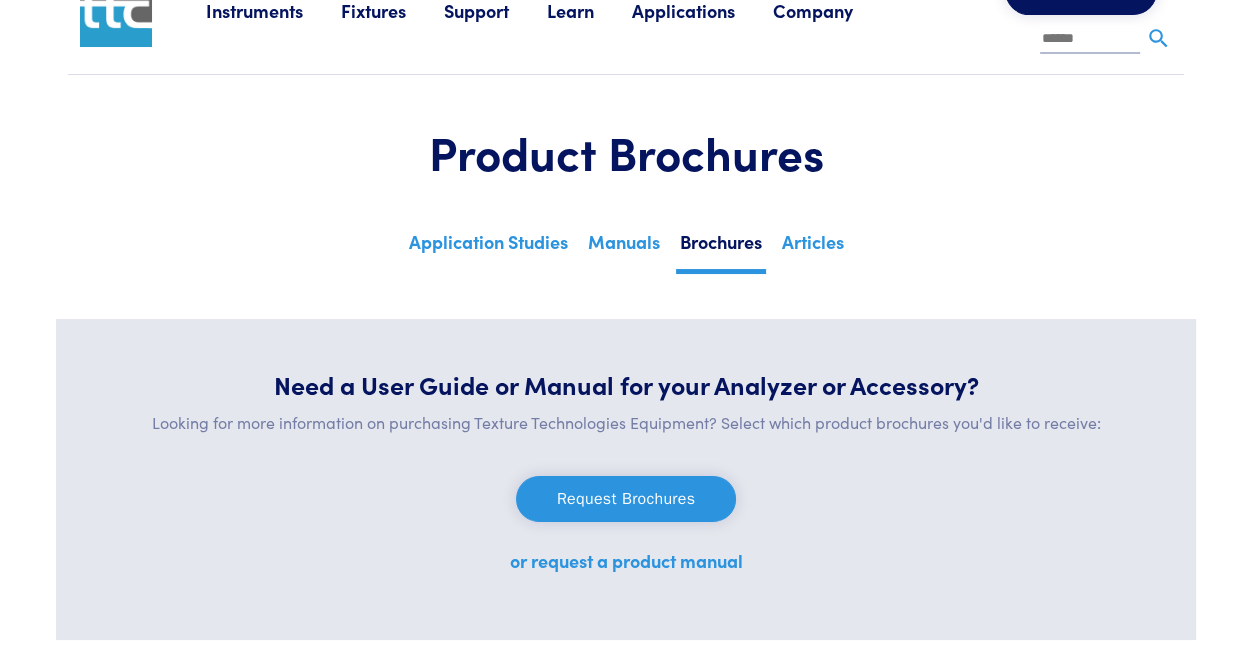 scroll, scrollTop: 57, scrollLeft: 0, axis: vertical 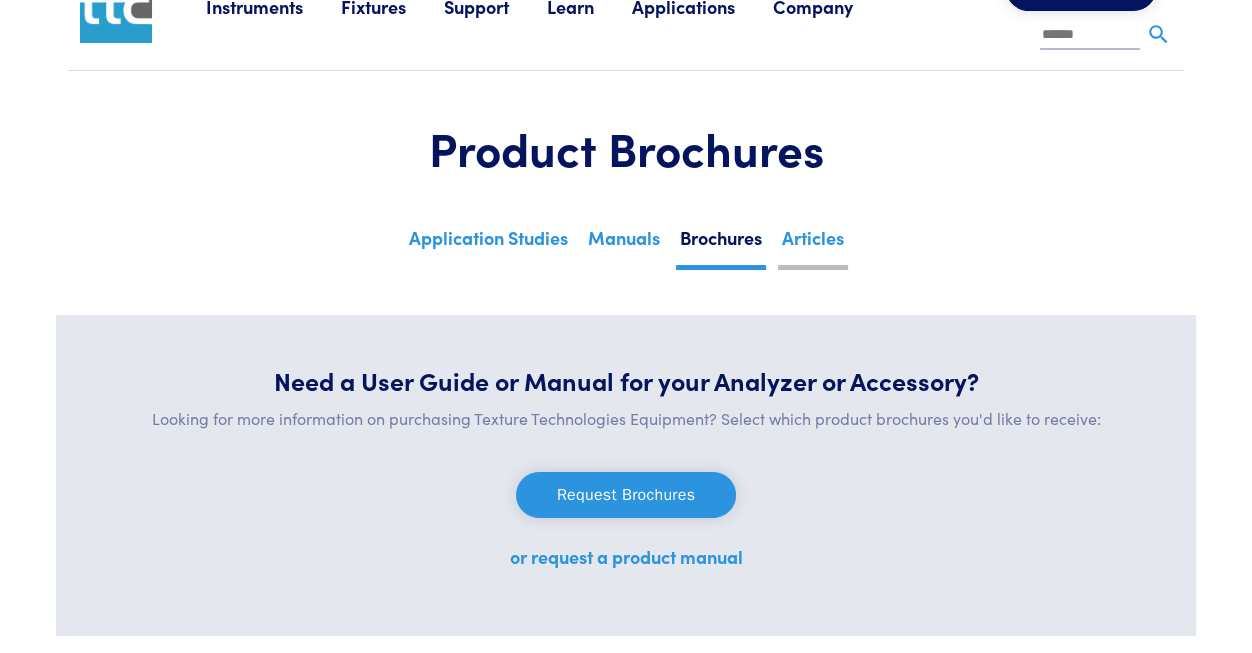 click on "Articles" at bounding box center [813, 245] 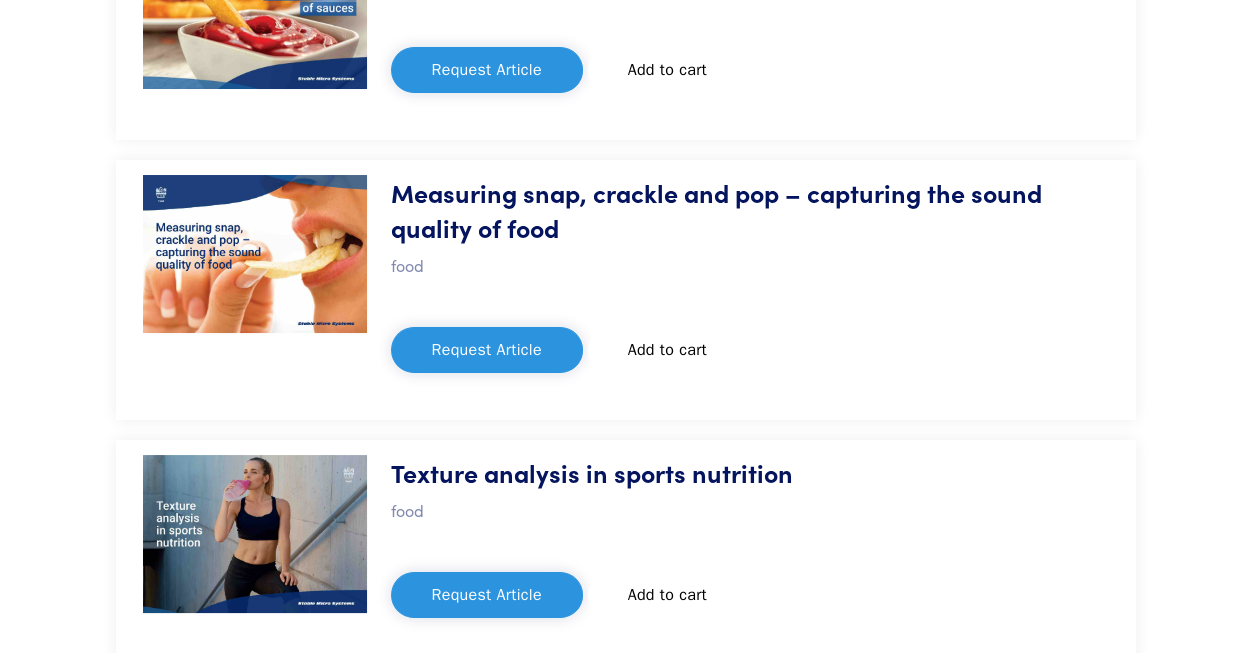 scroll, scrollTop: 6920, scrollLeft: 0, axis: vertical 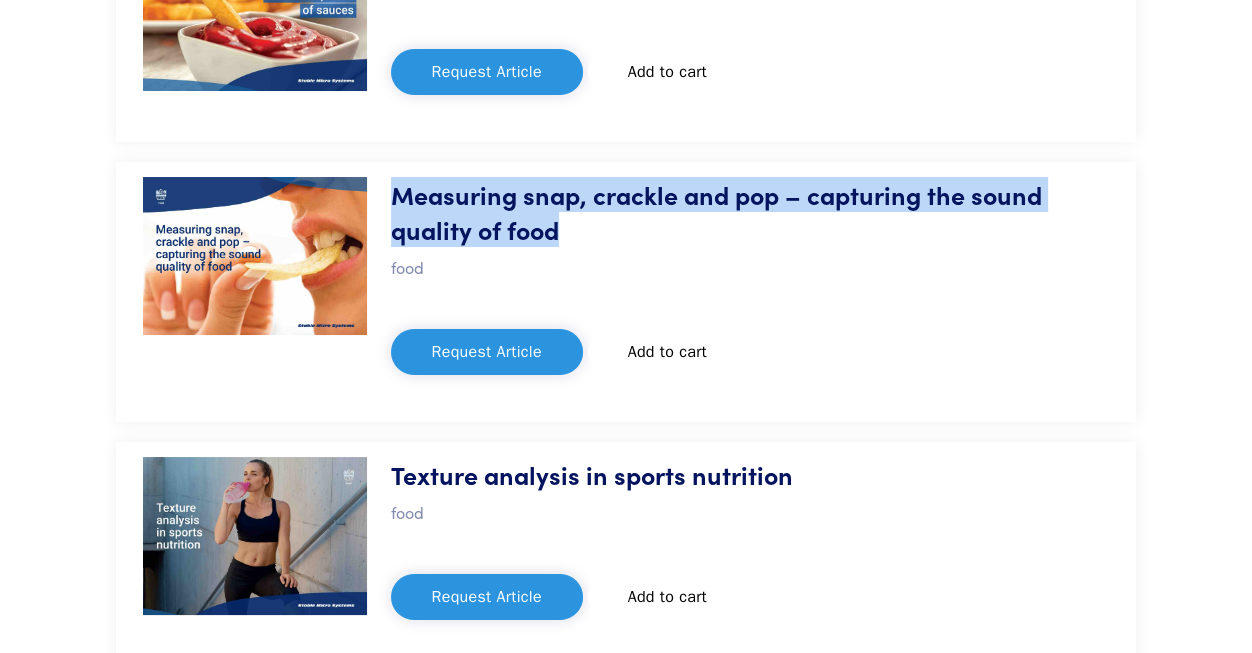 drag, startPoint x: 394, startPoint y: 156, endPoint x: 566, endPoint y: 193, distance: 175.93465 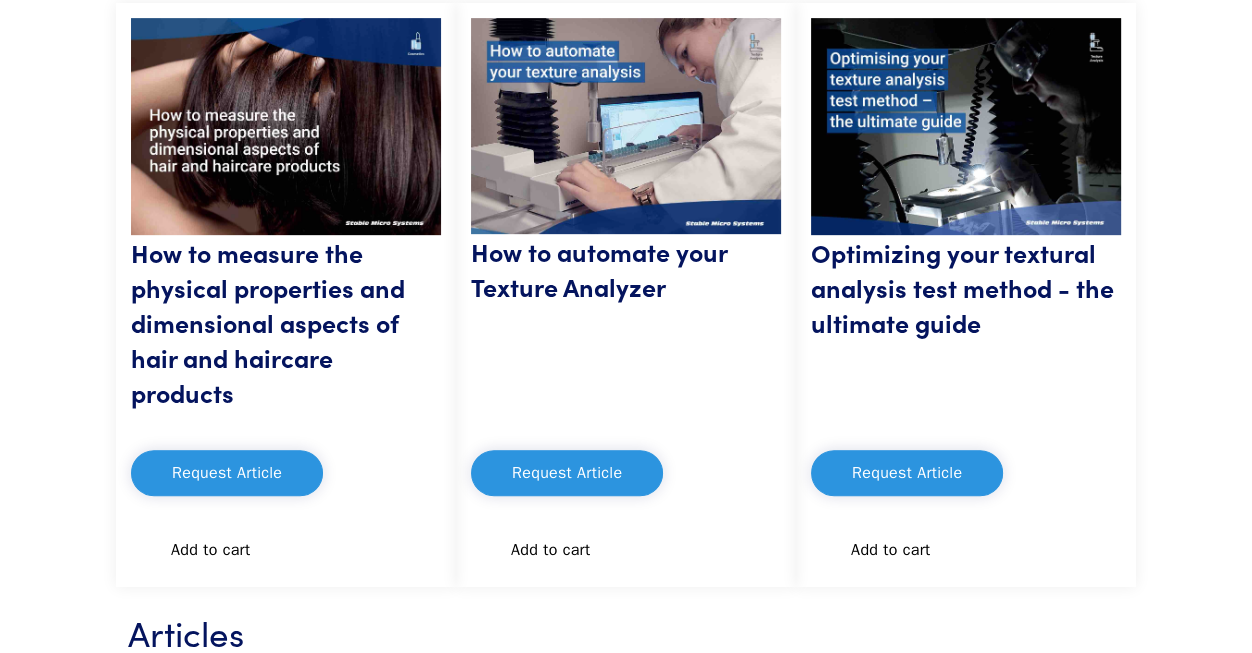 scroll, scrollTop: 0, scrollLeft: 0, axis: both 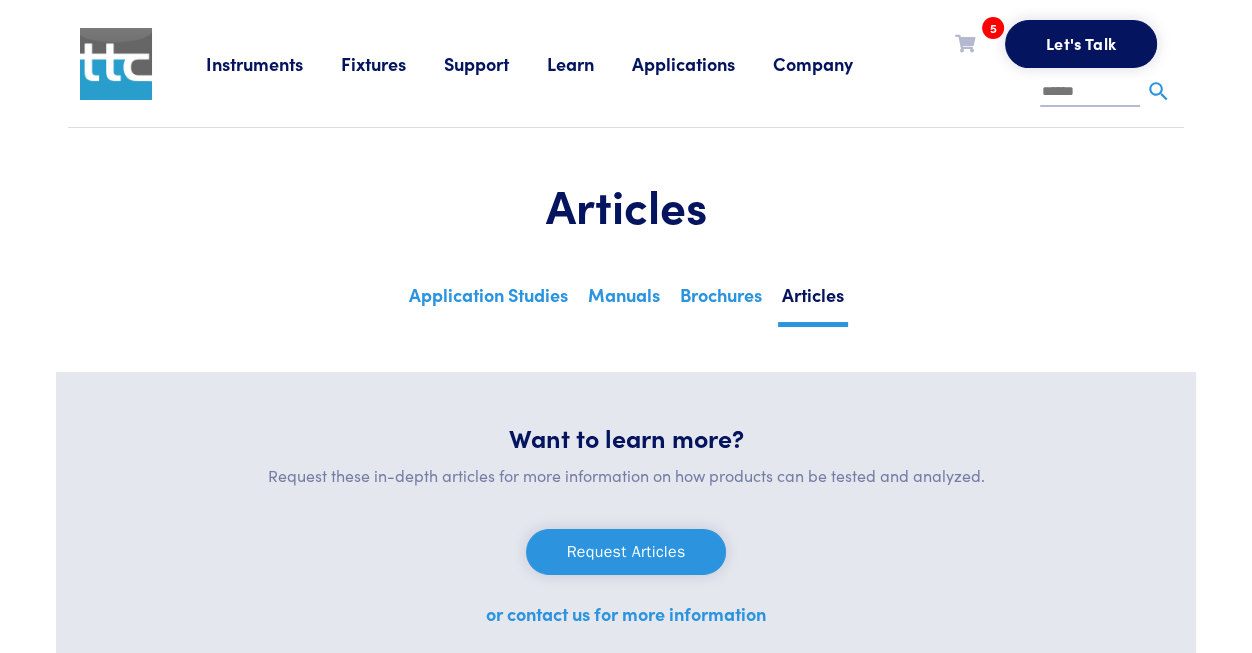 click on "Applications" at bounding box center [702, 63] 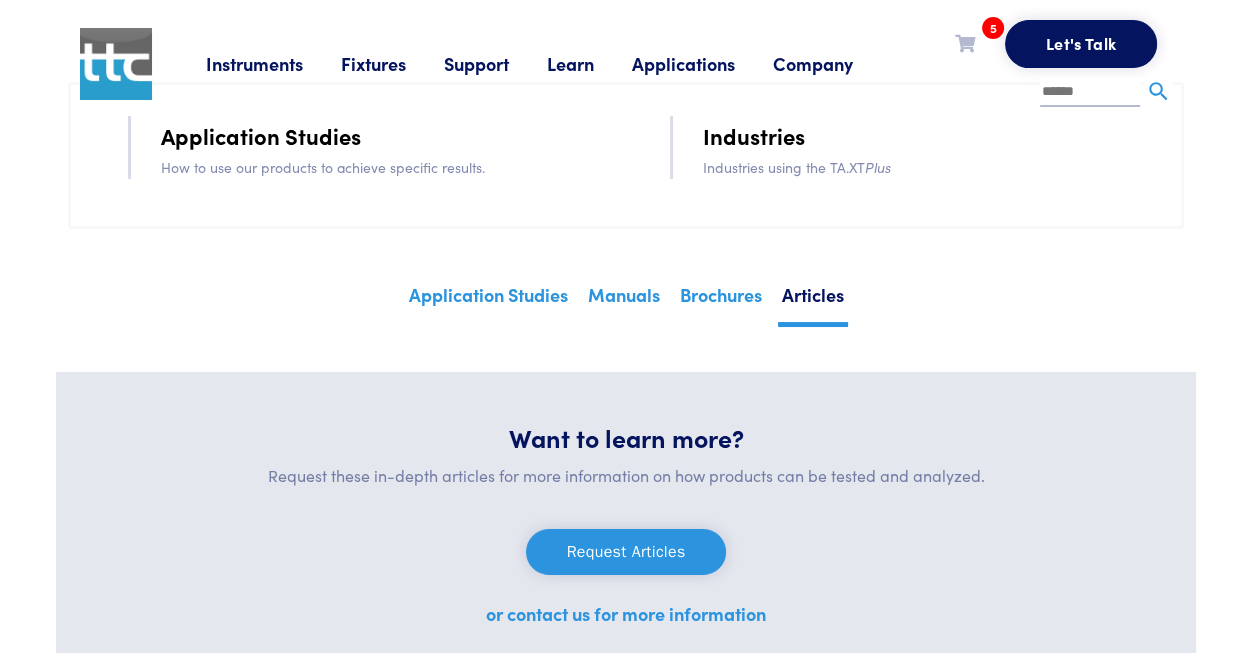 click on "Industries" at bounding box center [754, 135] 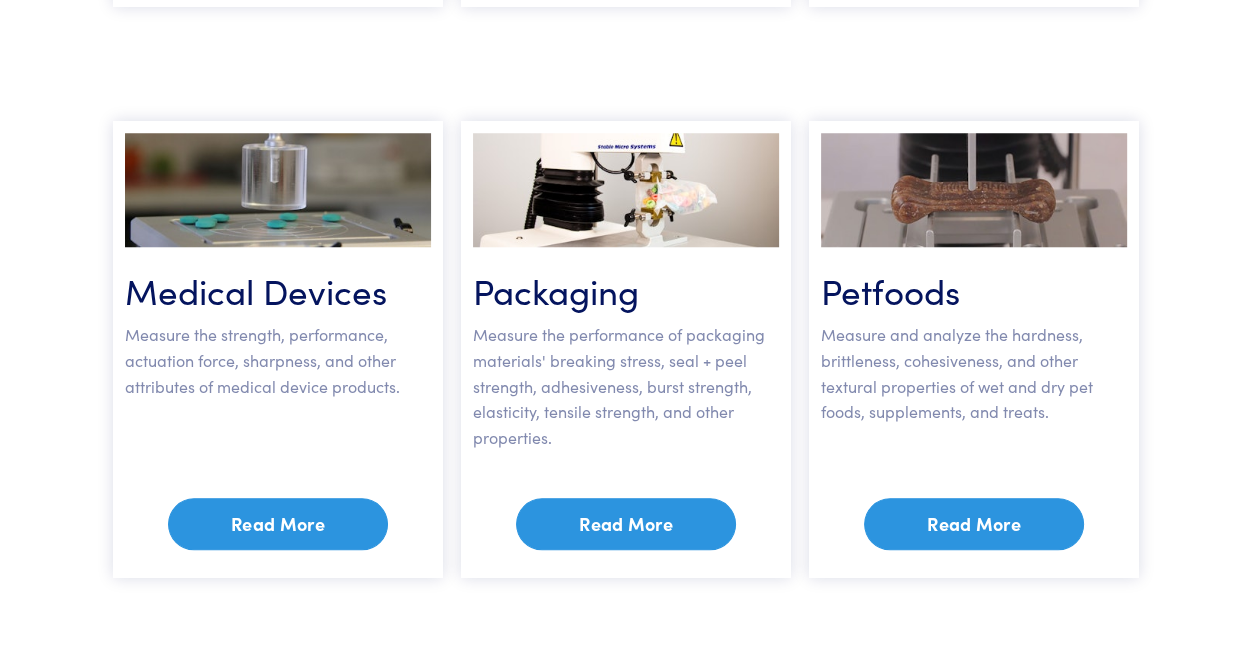 scroll, scrollTop: 1553, scrollLeft: 0, axis: vertical 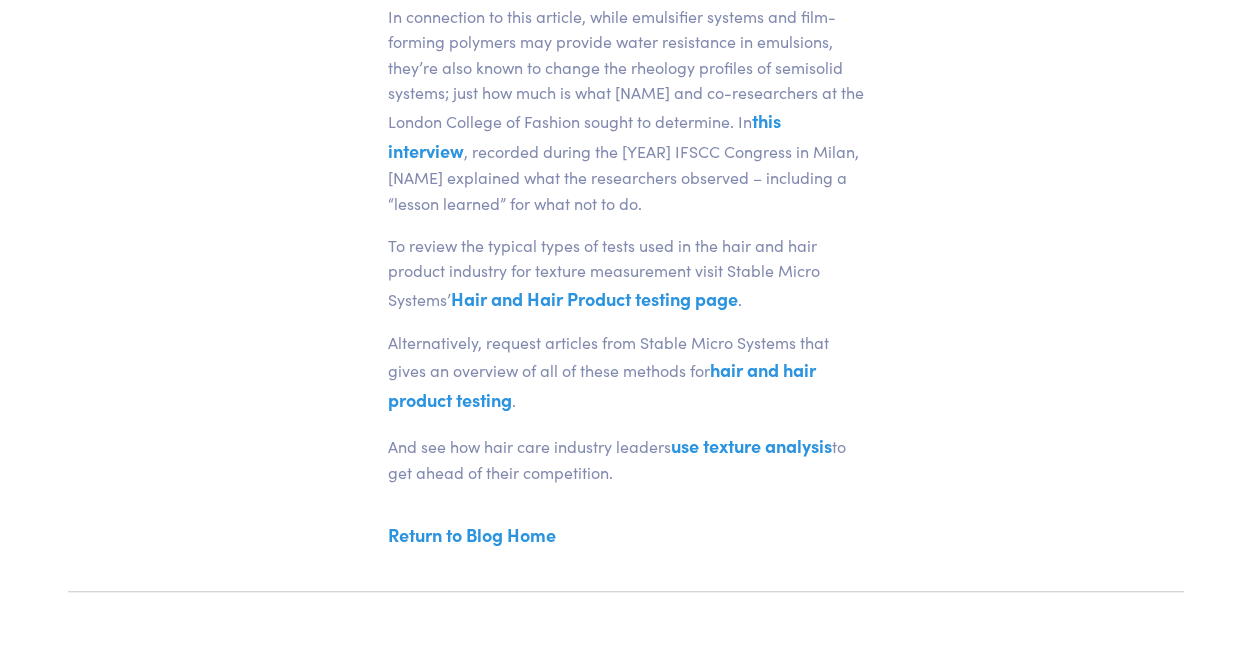 click on "hair and hair product testing" at bounding box center [602, 384] 